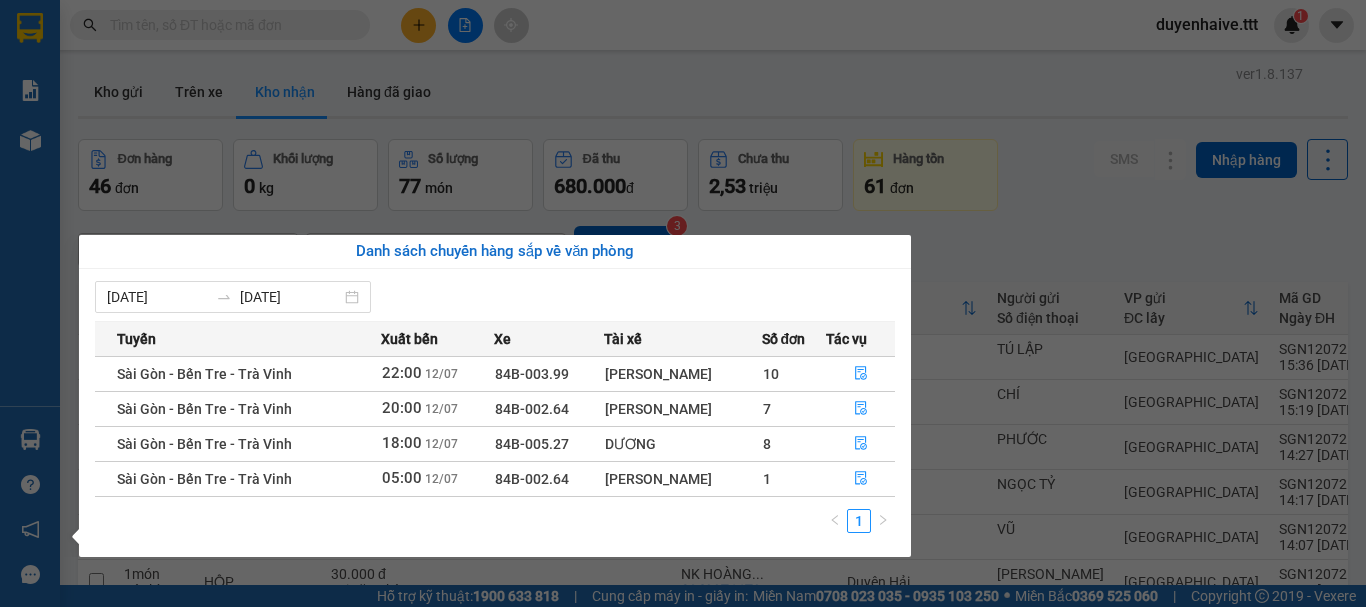 scroll, scrollTop: 0, scrollLeft: 0, axis: both 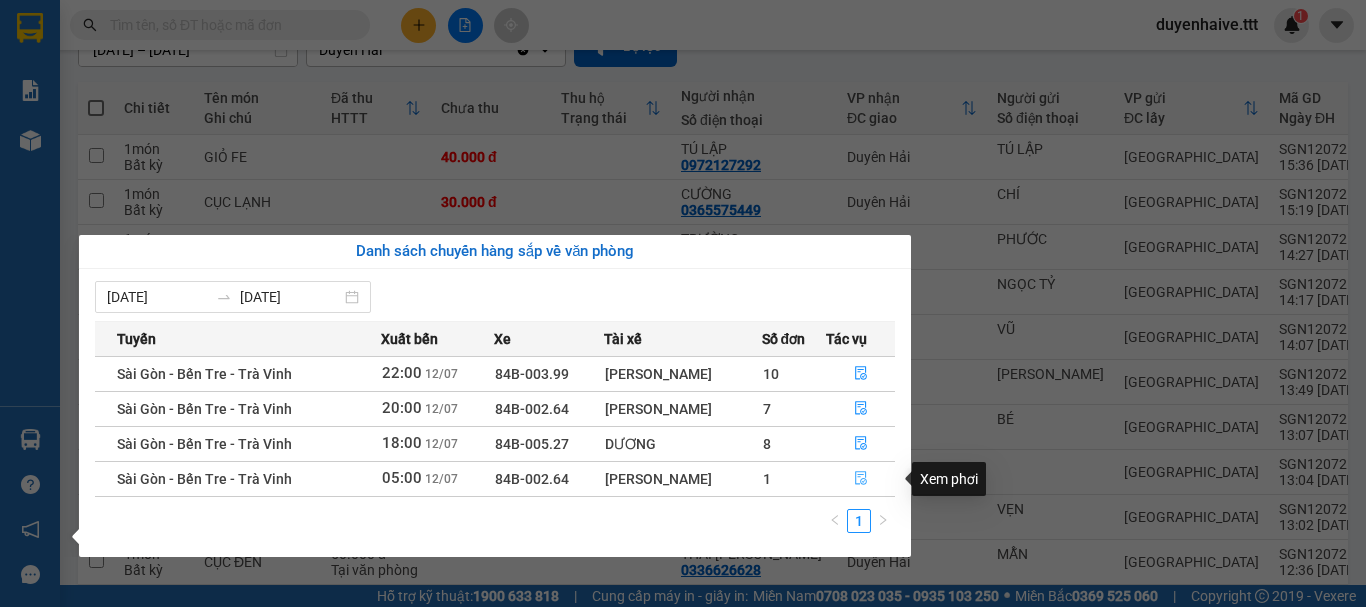 click 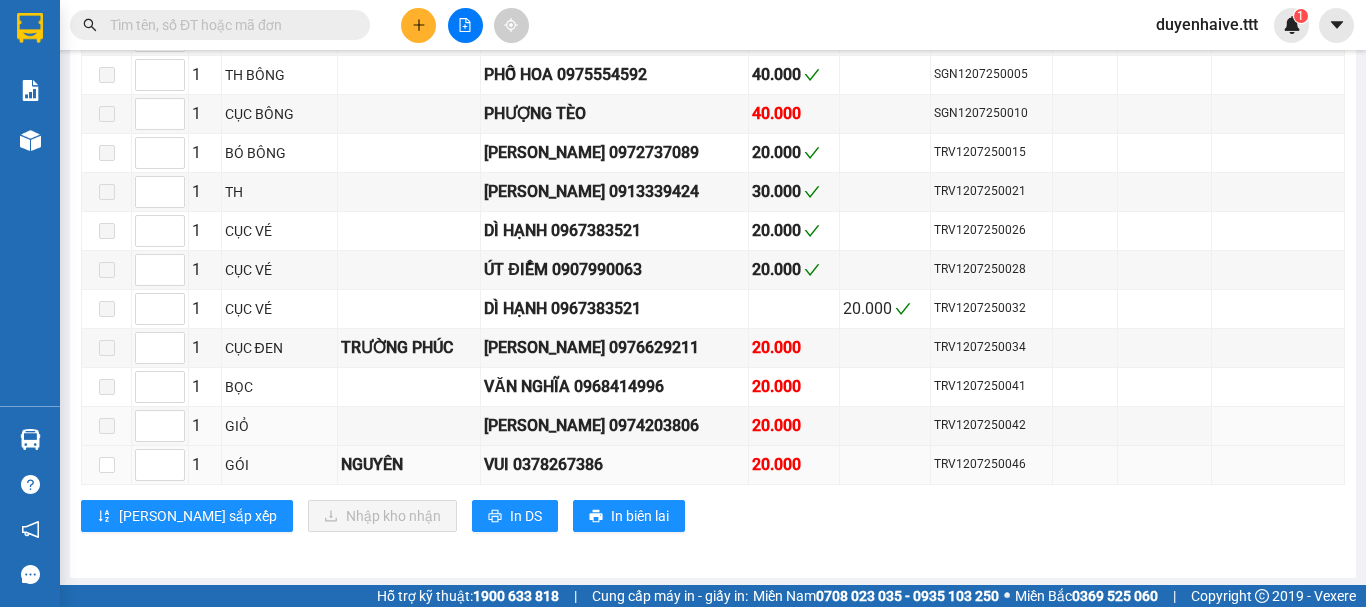 scroll, scrollTop: 1320, scrollLeft: 0, axis: vertical 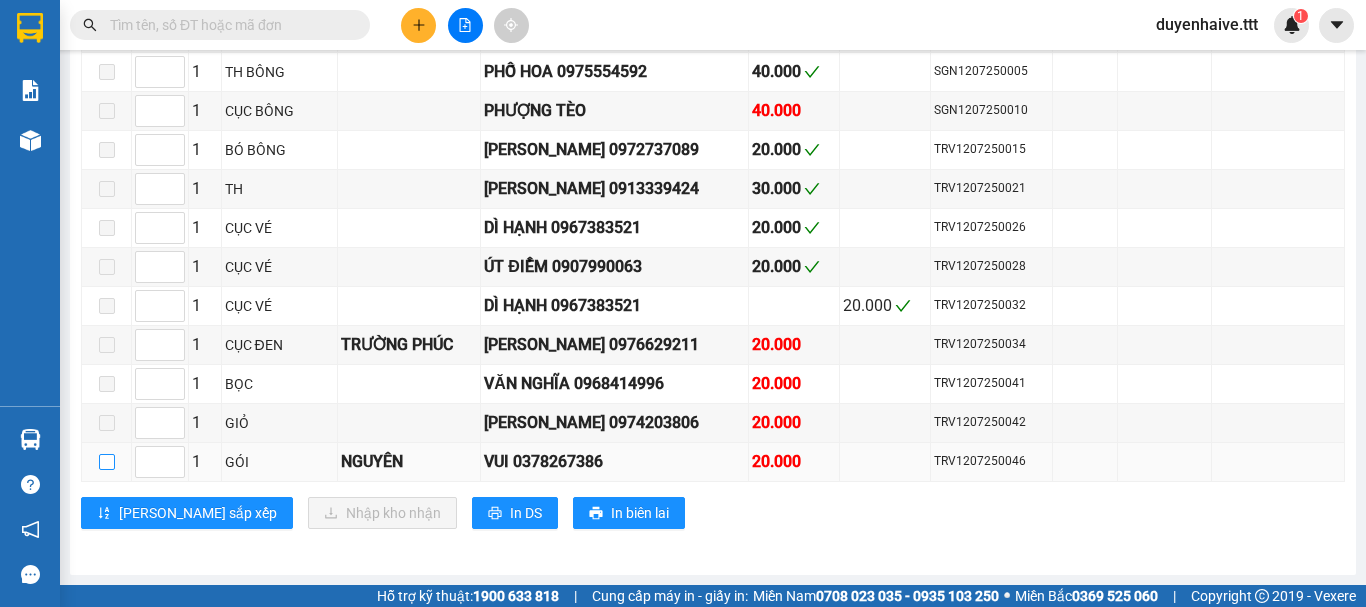 click at bounding box center (107, 462) 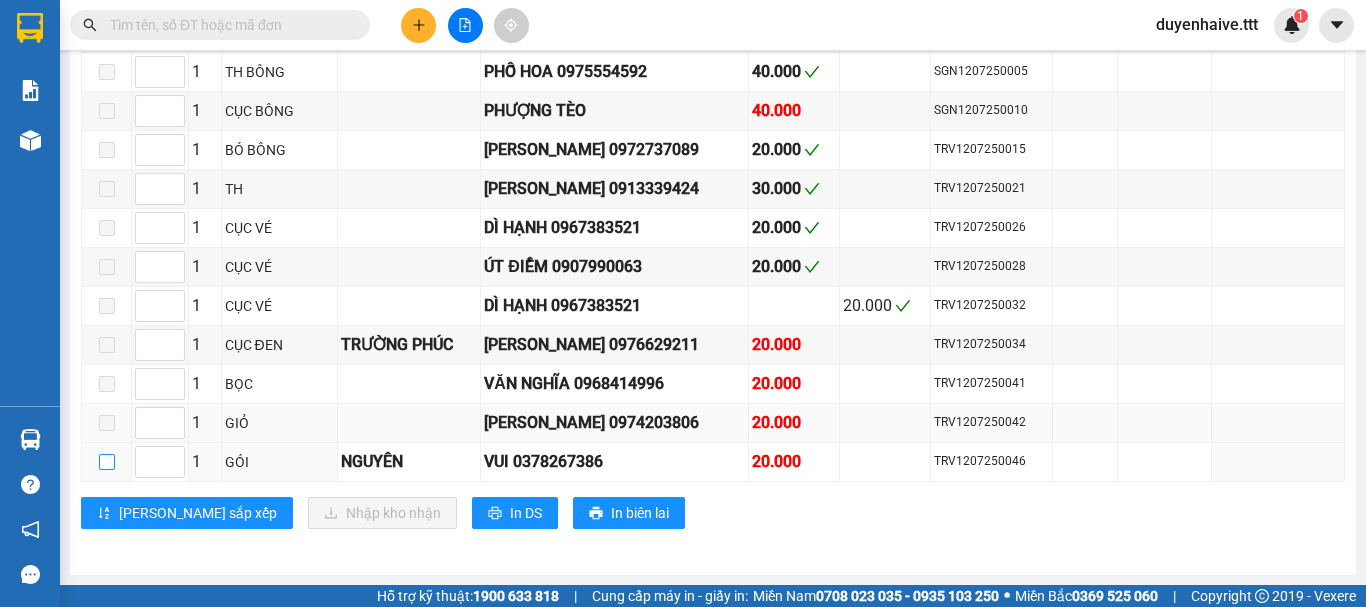 checkbox on "true" 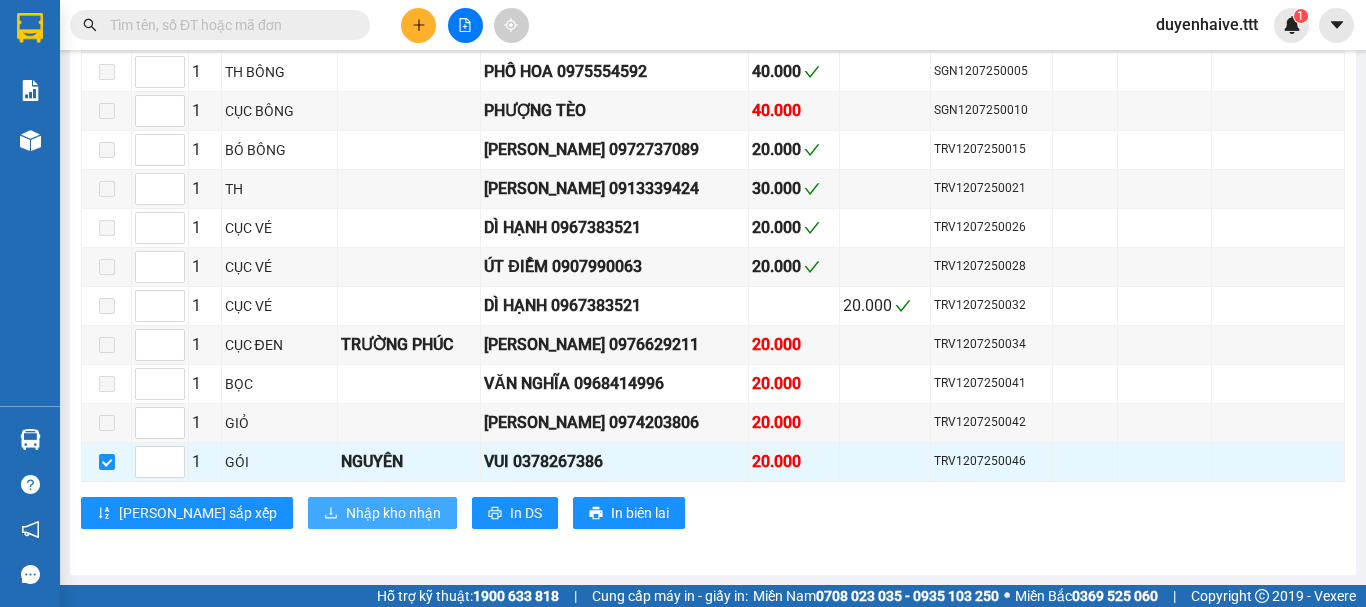 click on "Nhập kho nhận" at bounding box center (393, 513) 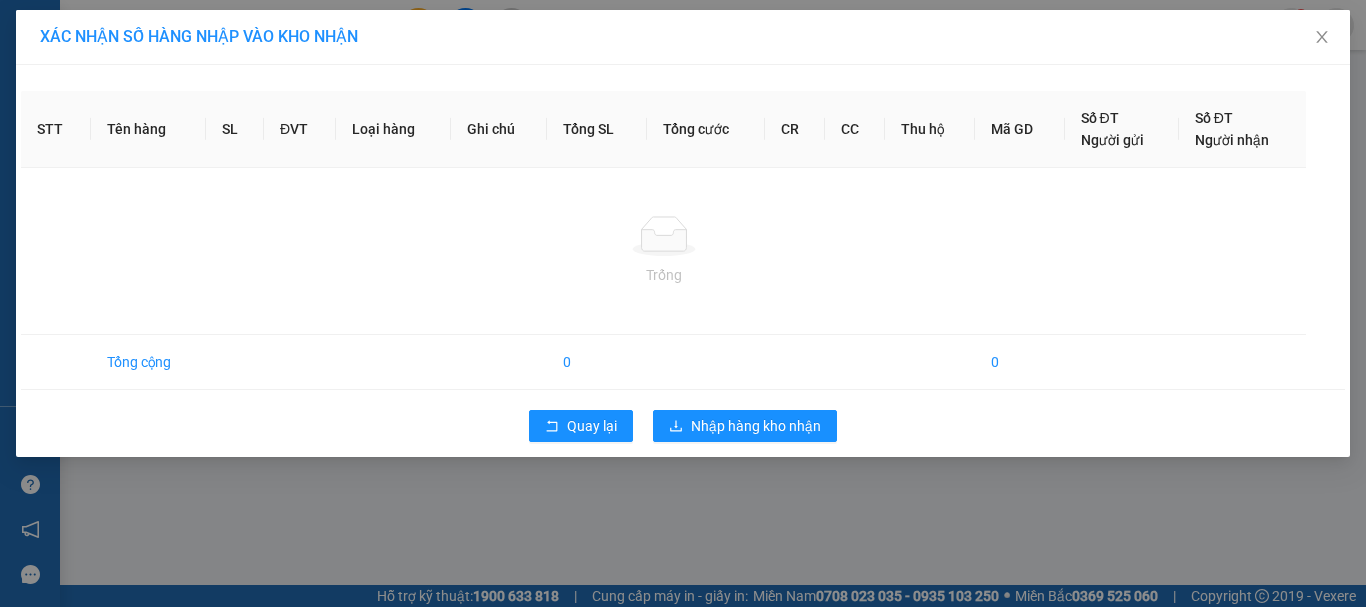 scroll, scrollTop: 0, scrollLeft: 0, axis: both 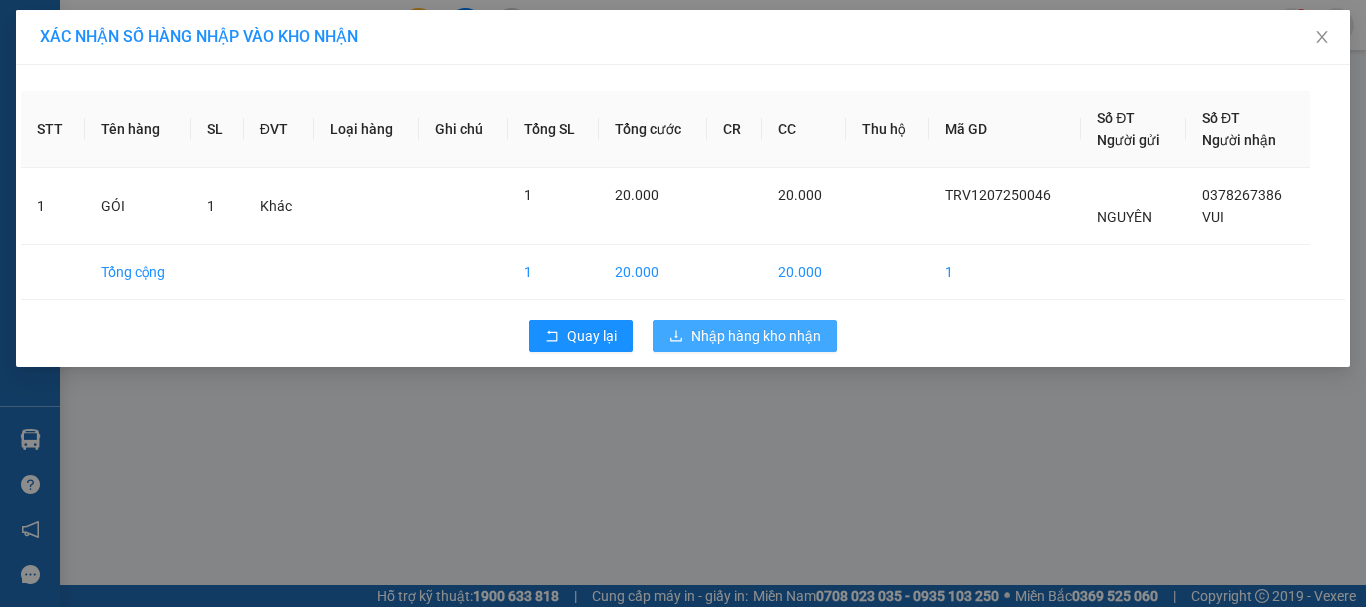 click on "Nhập hàng kho nhận" at bounding box center [756, 336] 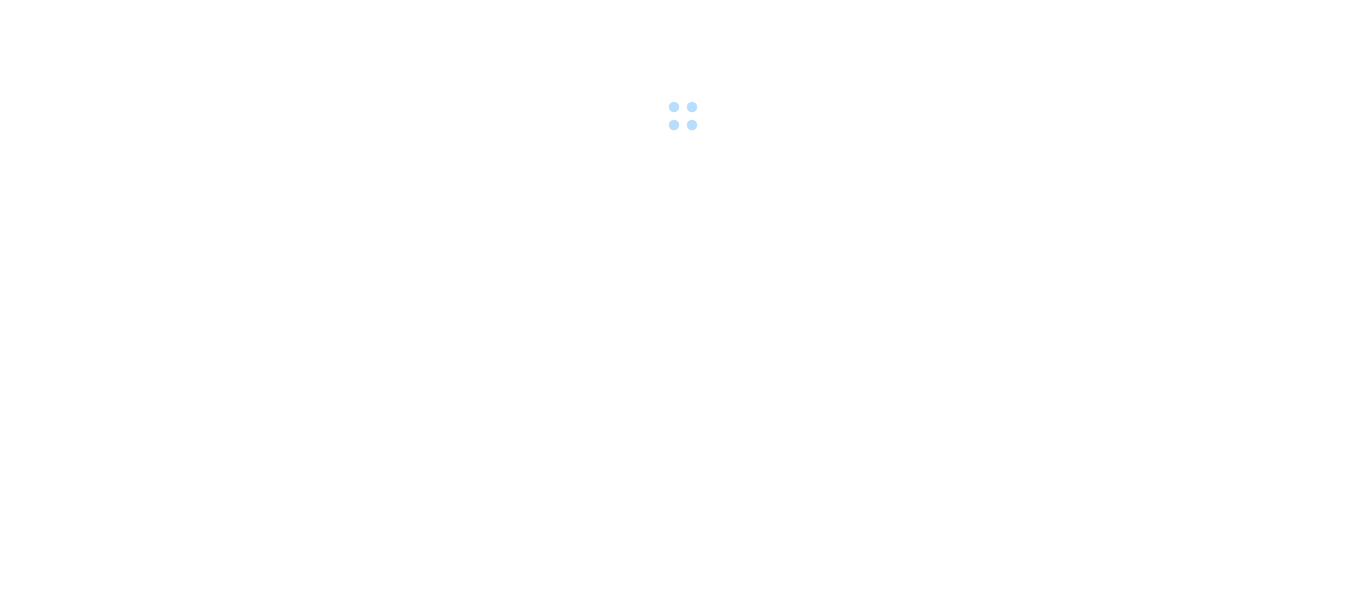 scroll, scrollTop: 0, scrollLeft: 0, axis: both 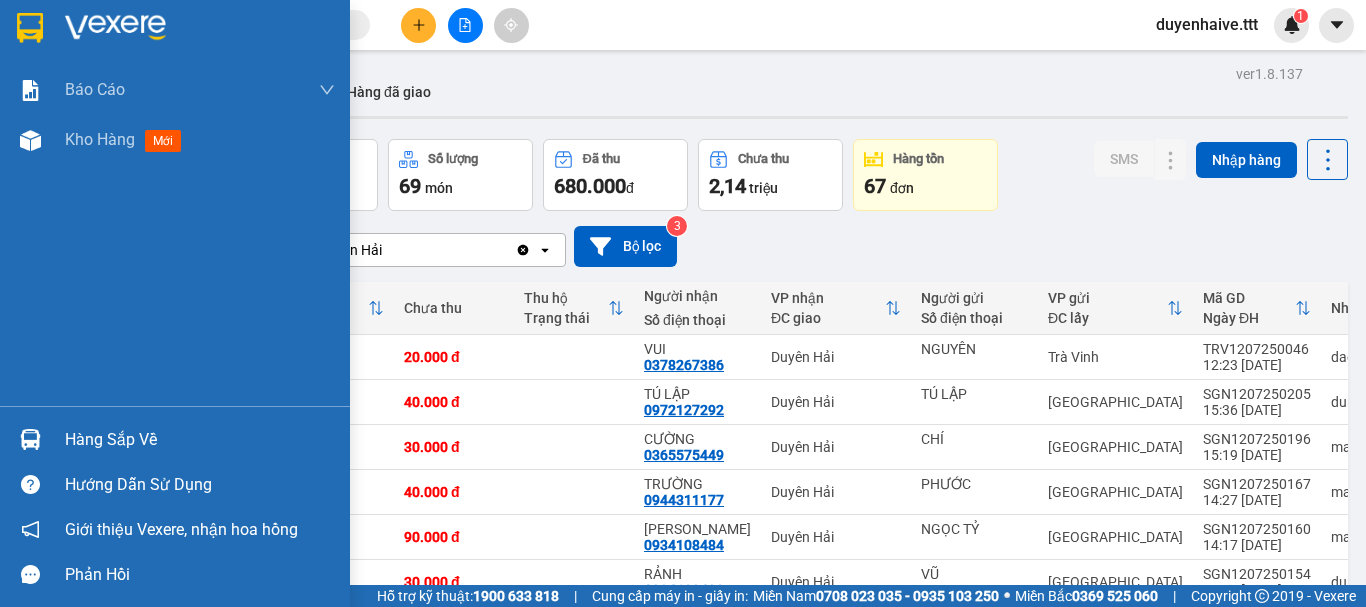 click on "Hàng sắp về" at bounding box center (200, 440) 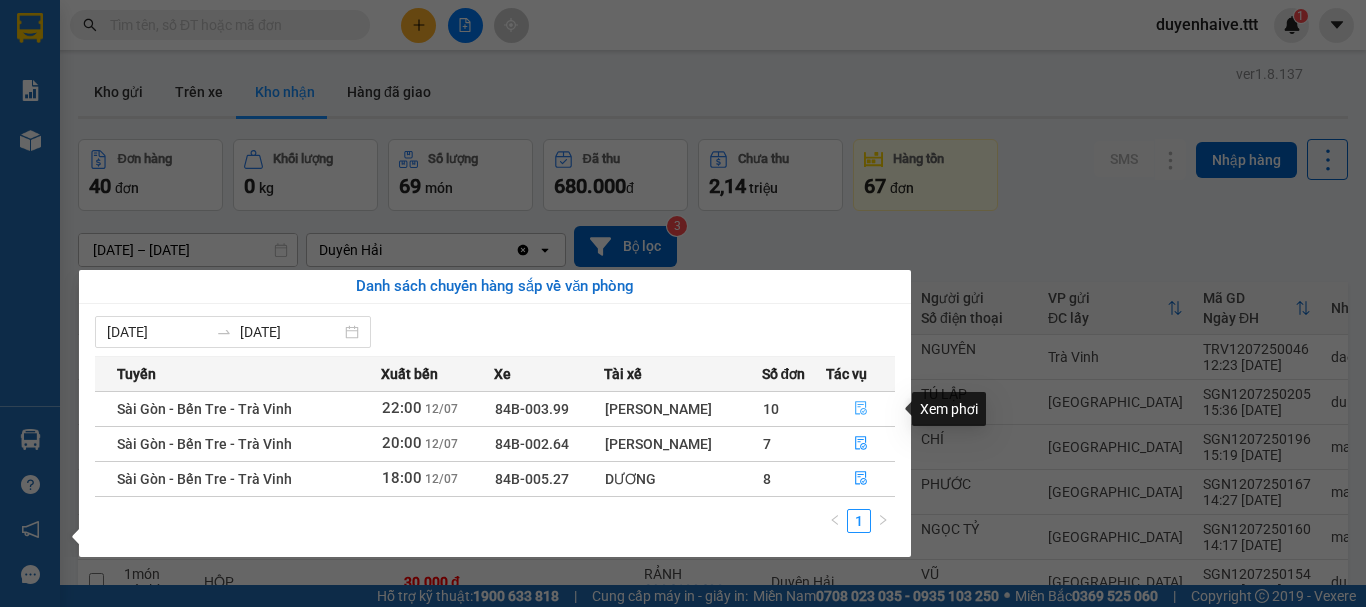 click at bounding box center [860, 409] 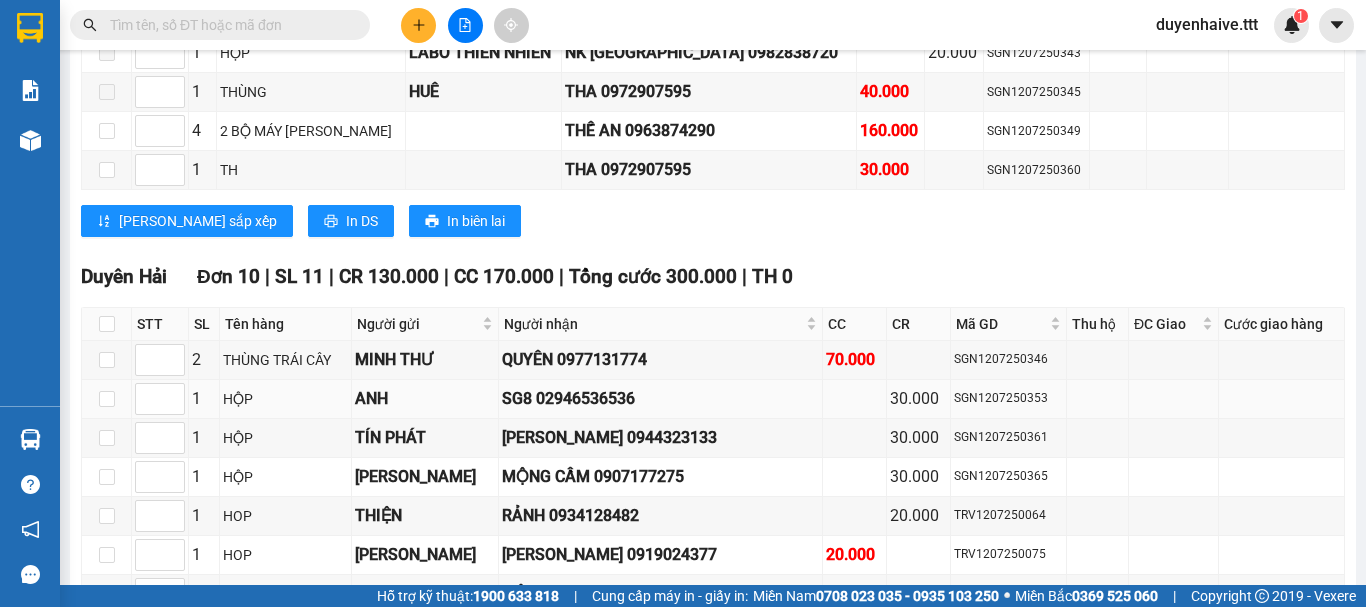 scroll, scrollTop: 1866, scrollLeft: 0, axis: vertical 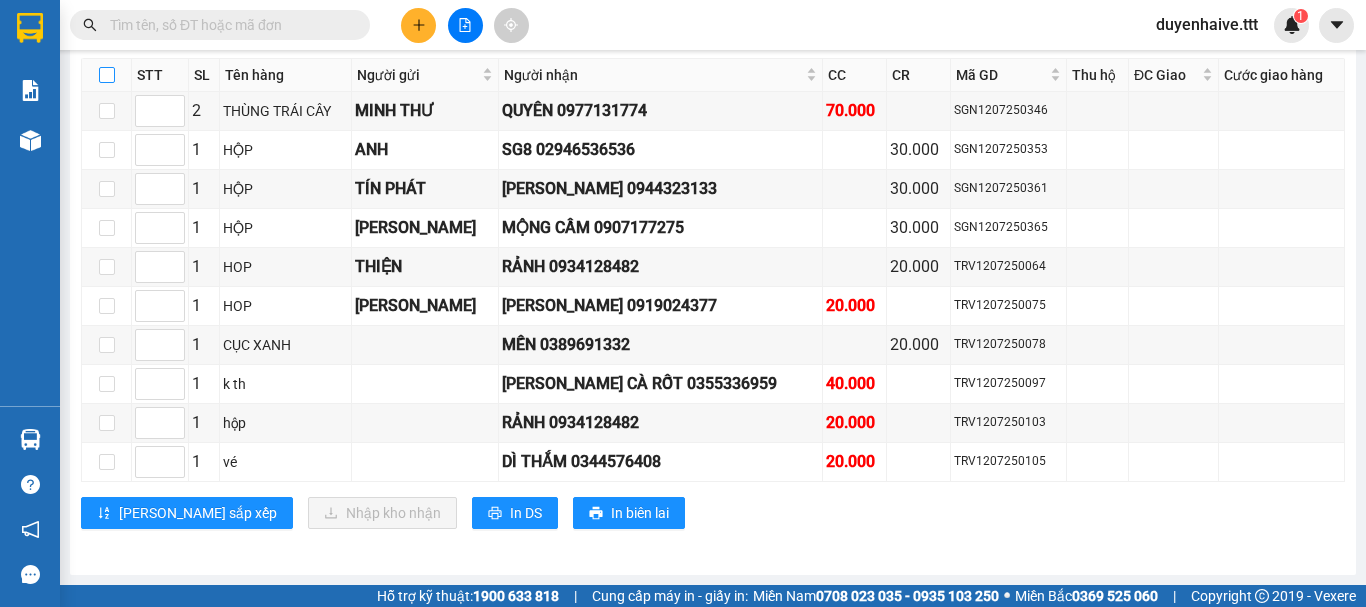 click at bounding box center (107, 75) 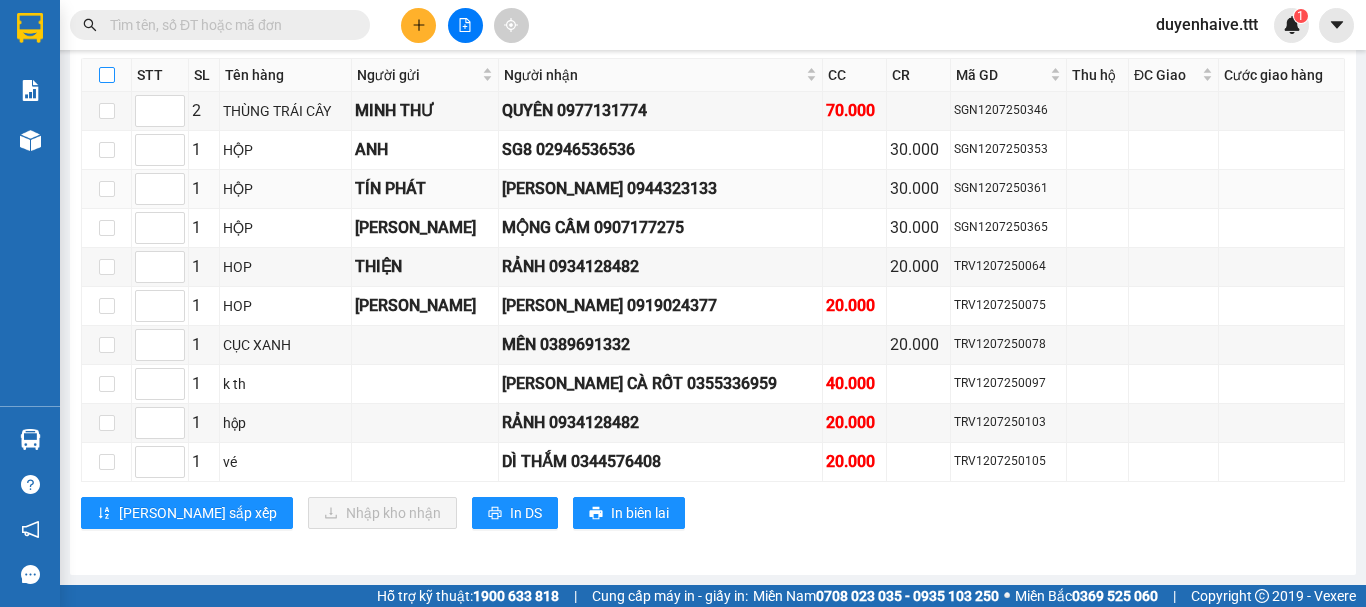 checkbox on "true" 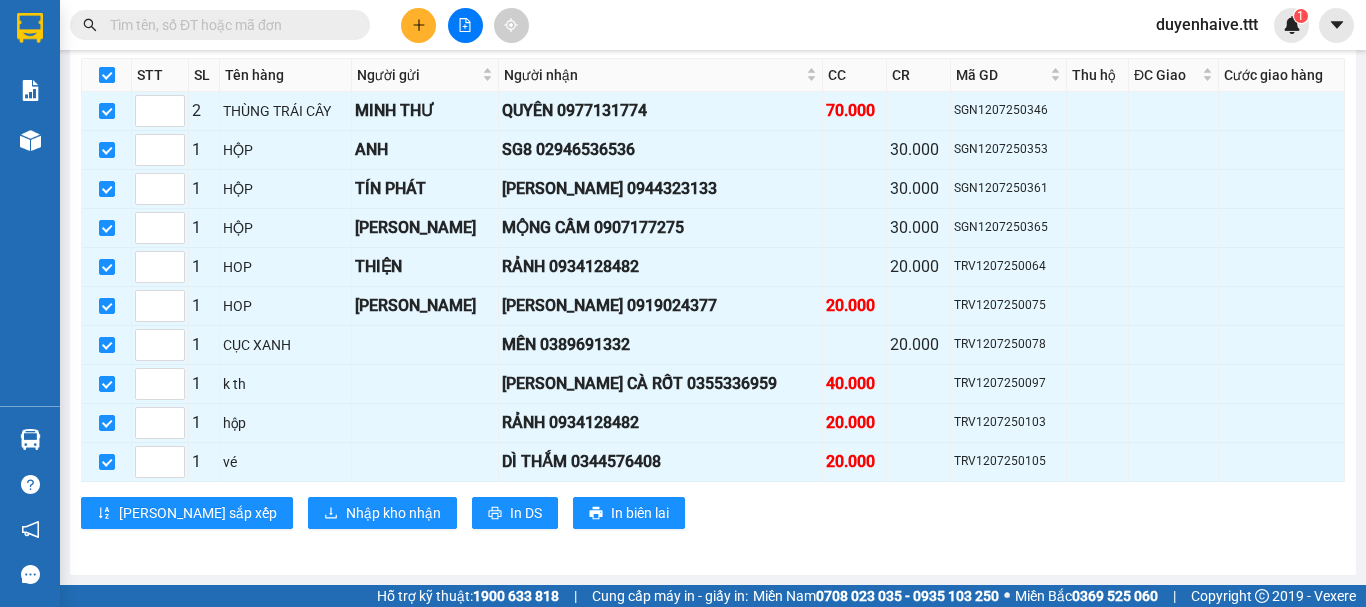 click at bounding box center (107, 75) 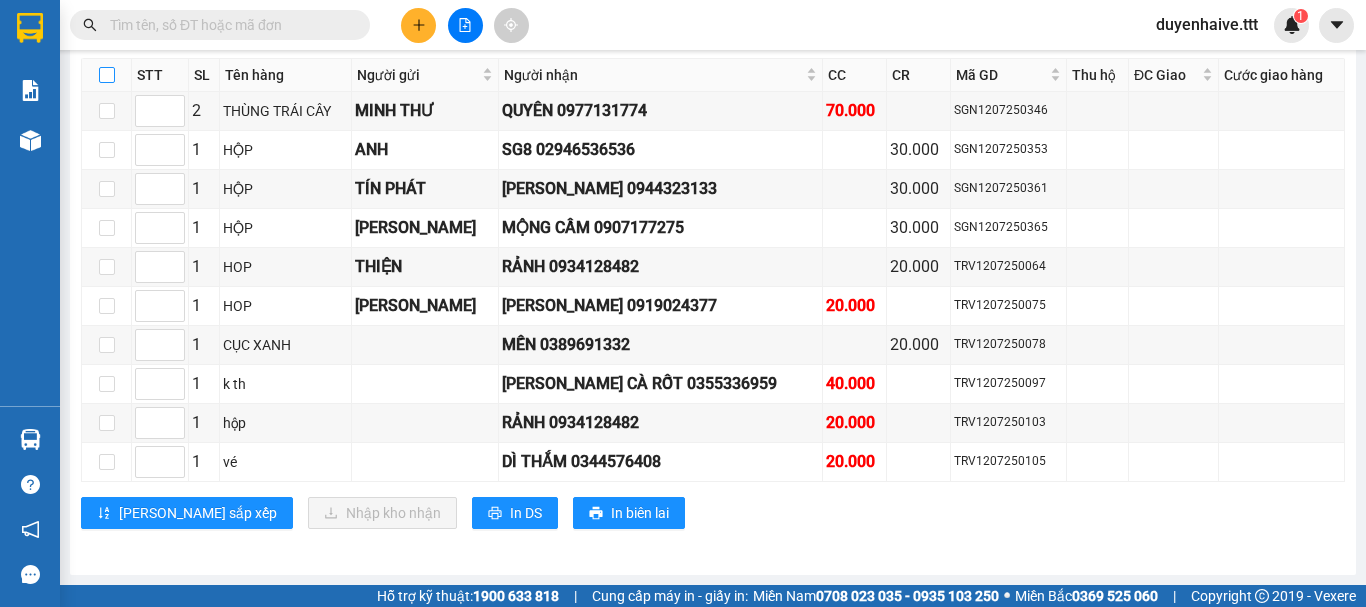 click at bounding box center (107, 75) 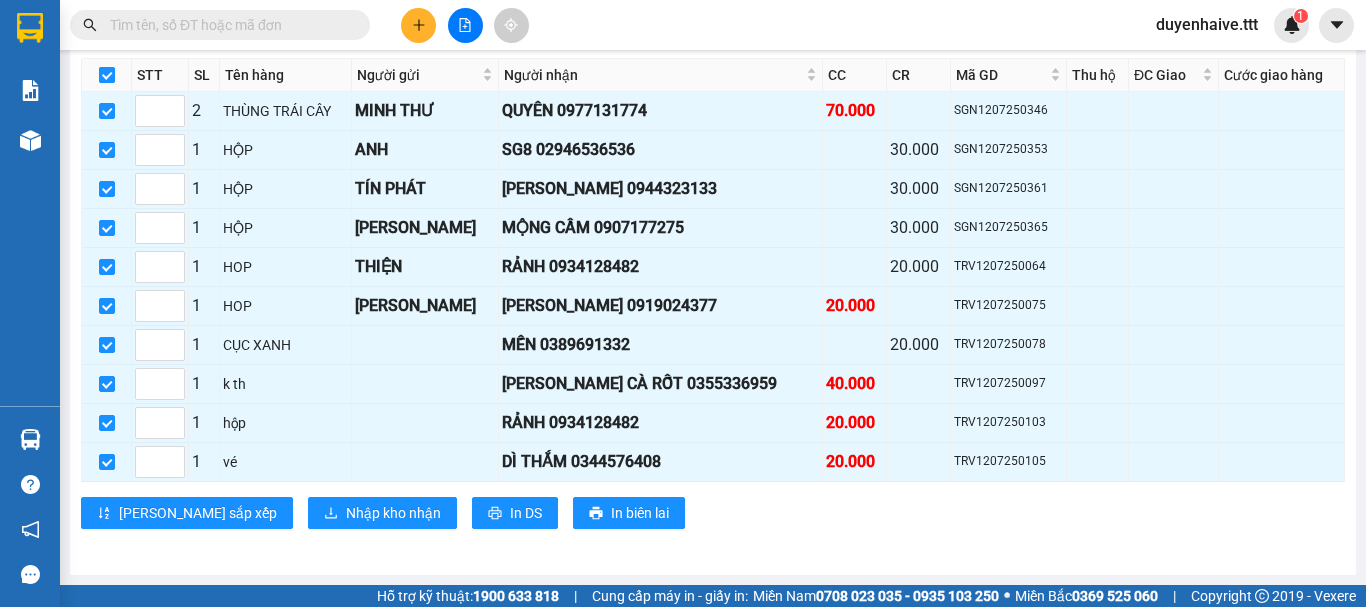 click at bounding box center (107, 75) 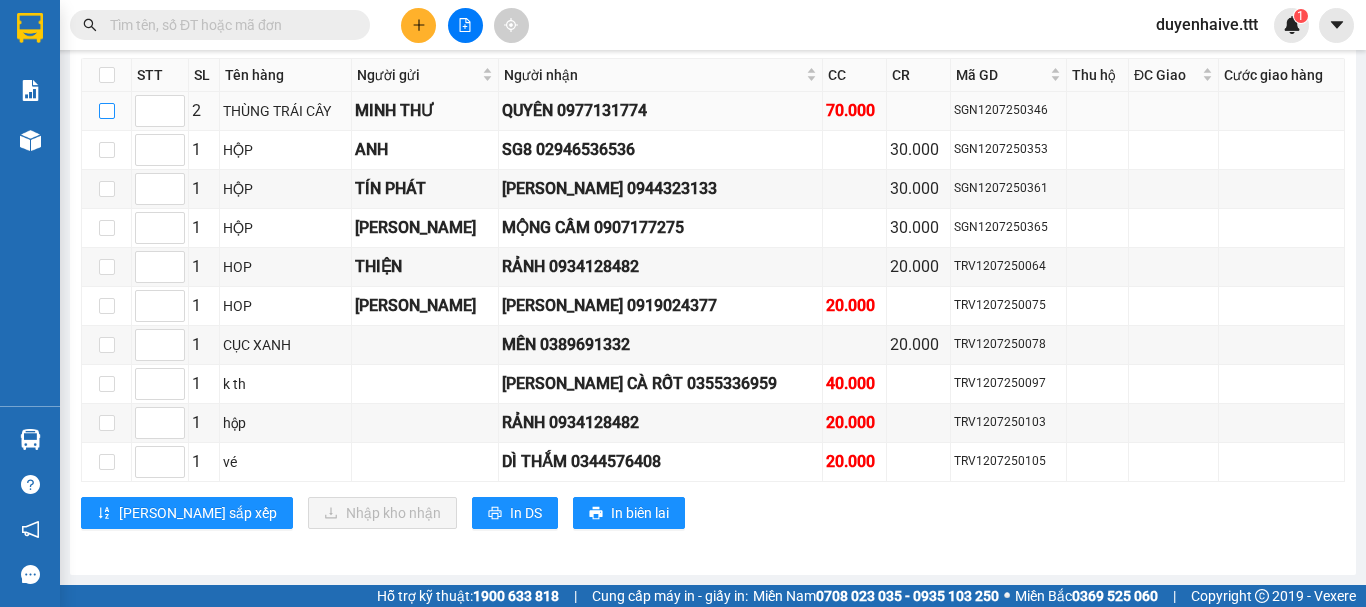 click at bounding box center [107, 111] 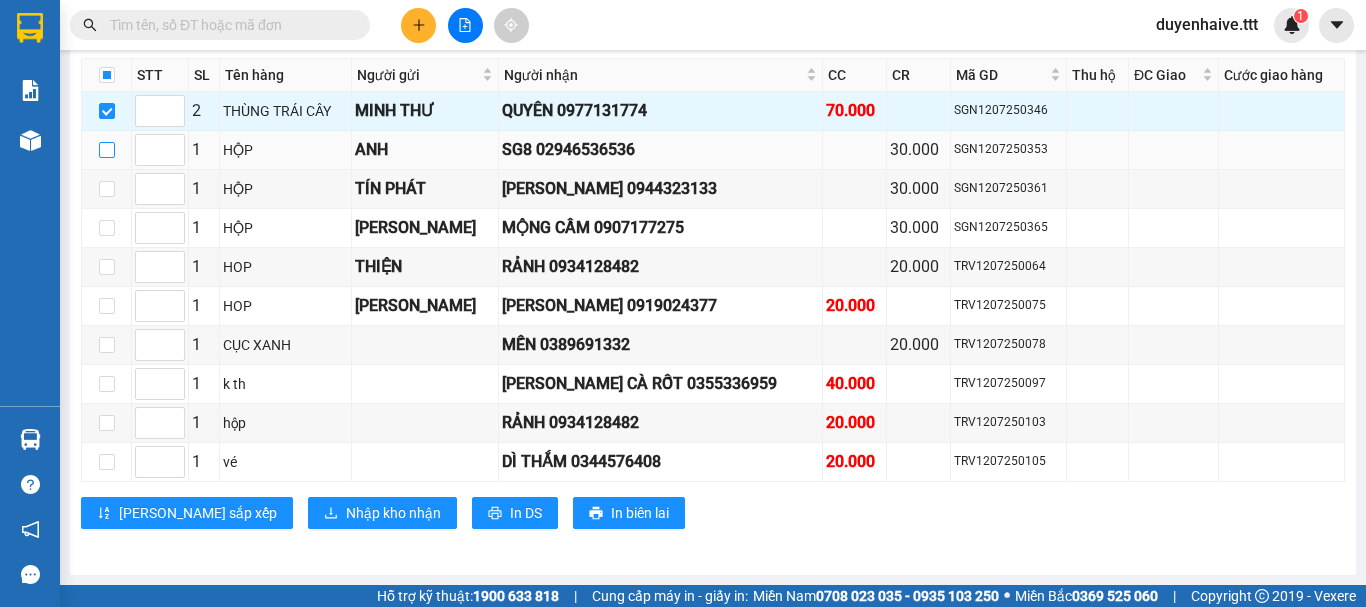 click at bounding box center [107, 150] 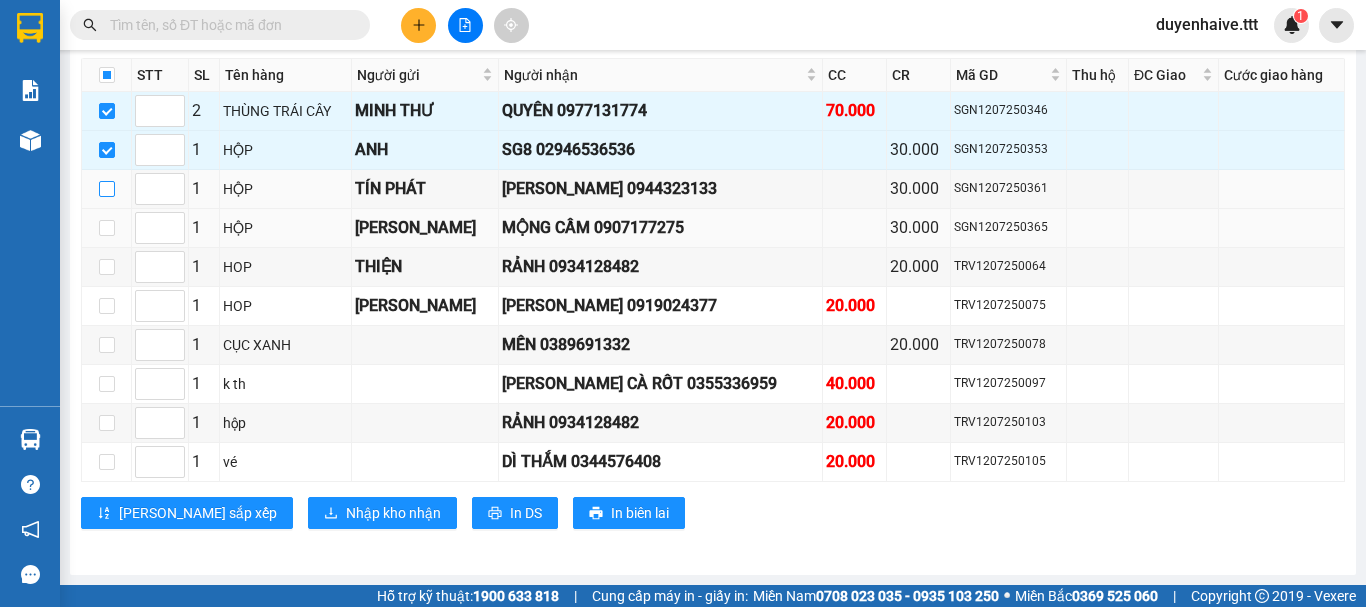drag, startPoint x: 107, startPoint y: 185, endPoint x: 107, endPoint y: 240, distance: 55 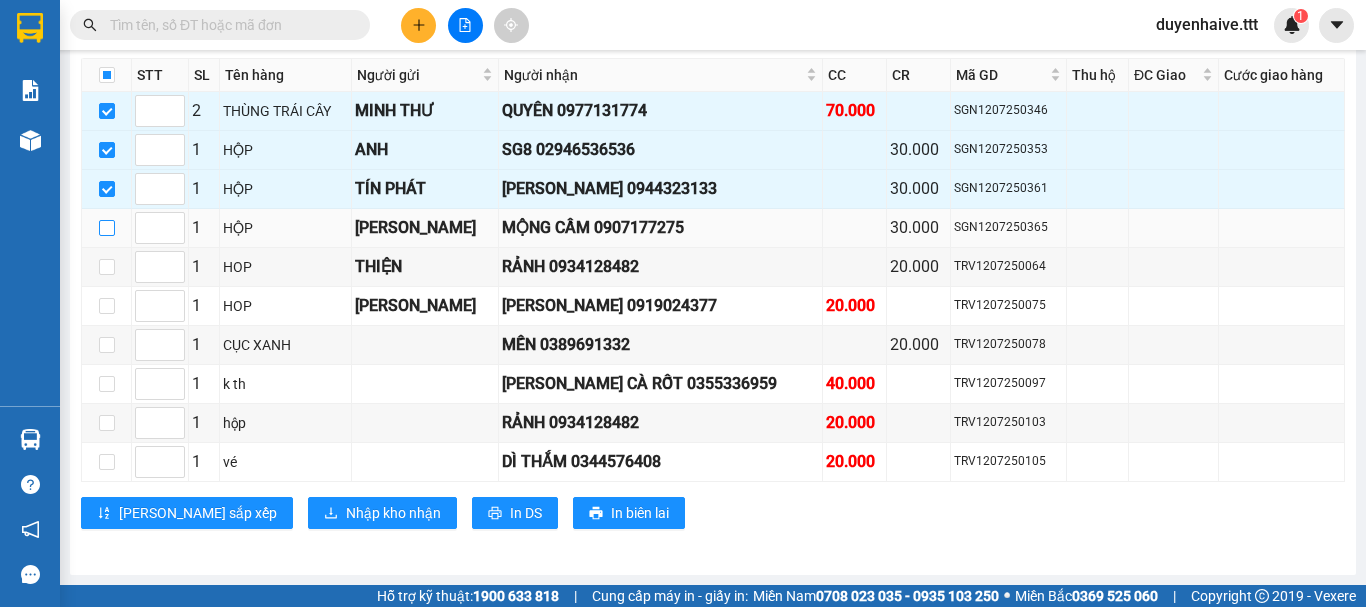 click at bounding box center (107, 228) 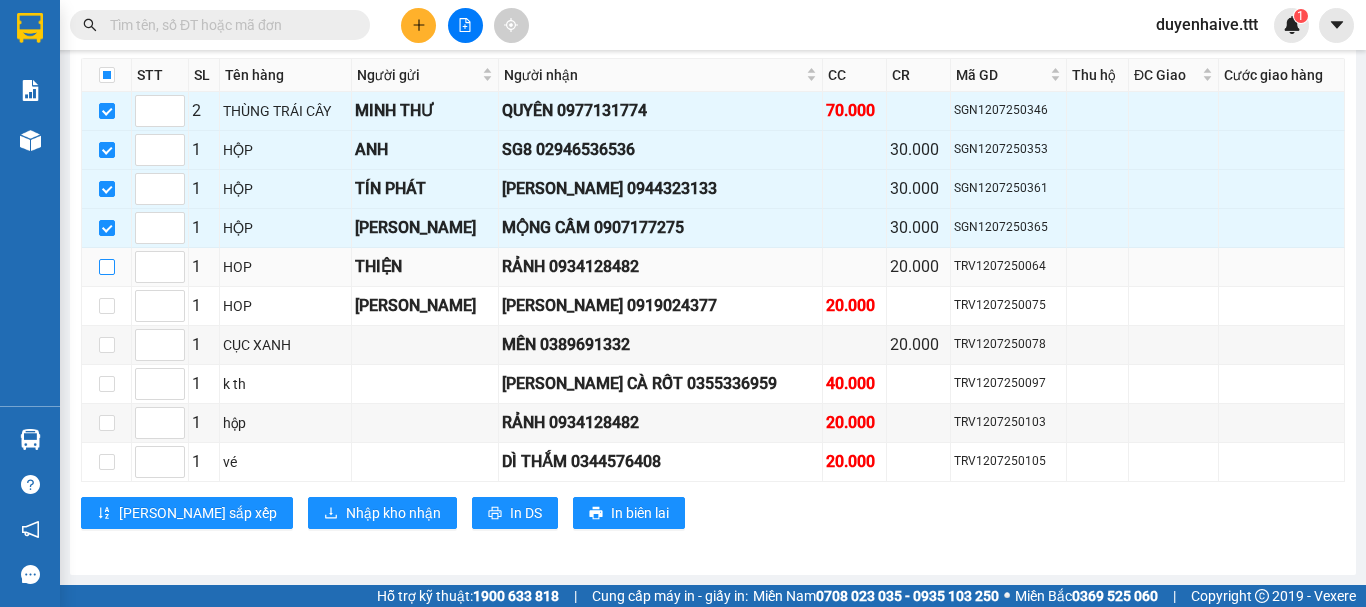 click at bounding box center (107, 267) 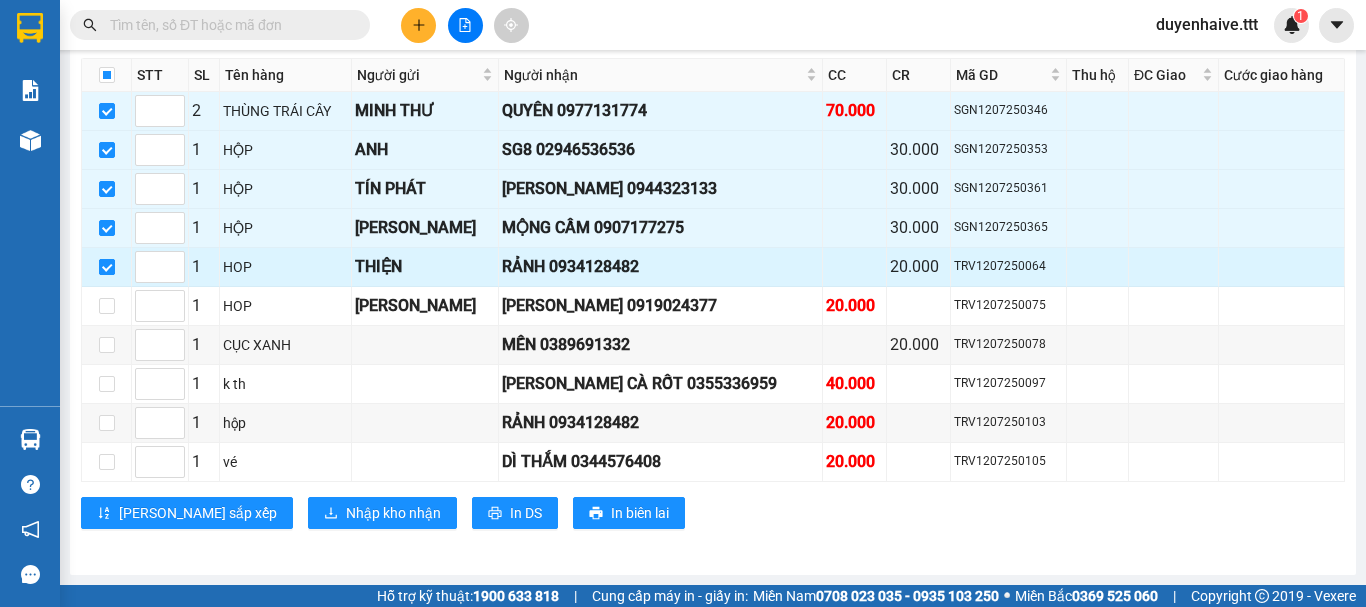 click at bounding box center (107, 267) 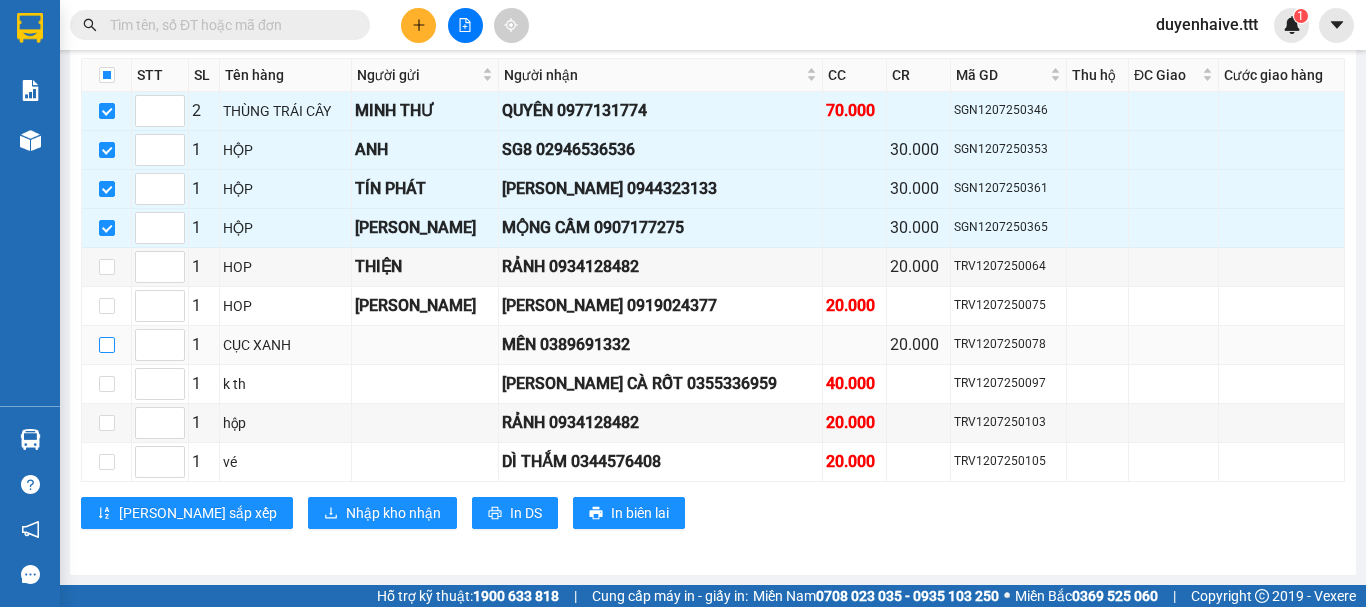 click at bounding box center [107, 345] 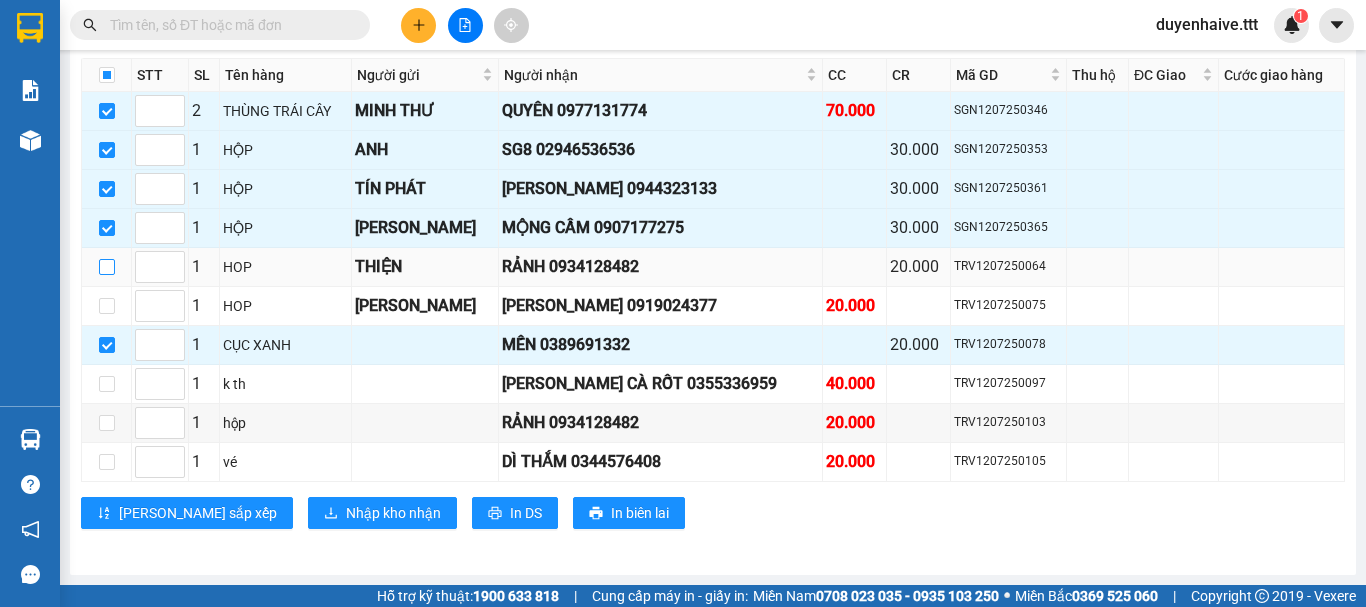 click at bounding box center [107, 267] 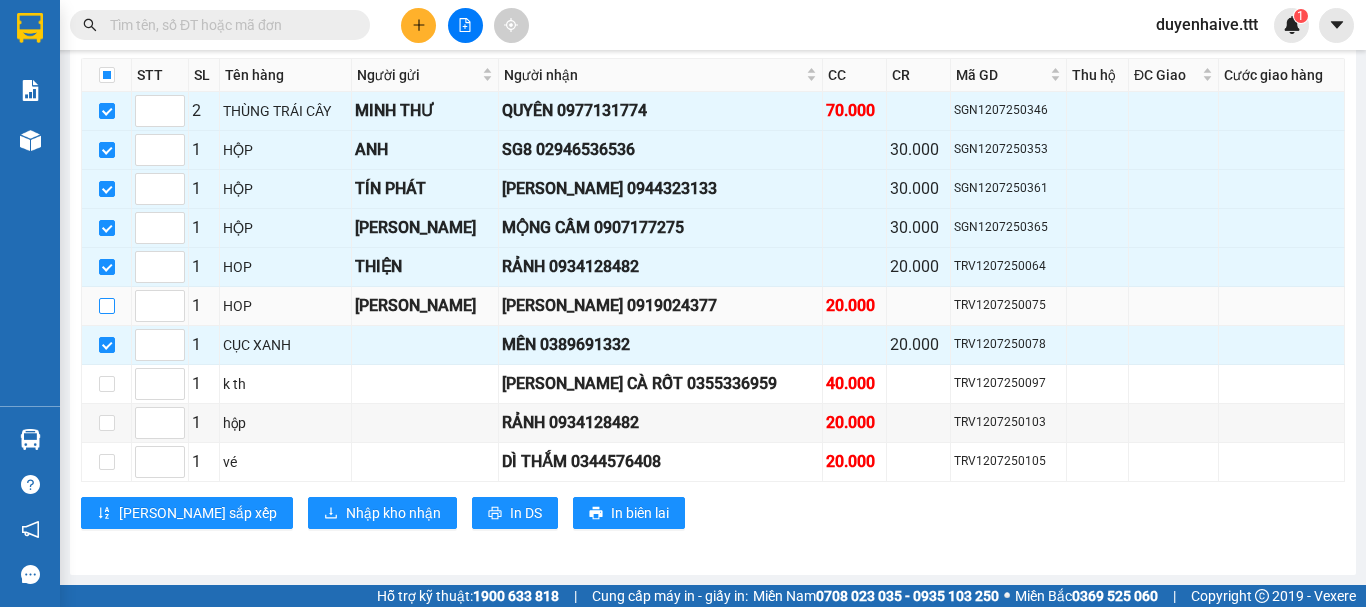 click at bounding box center [107, 306] 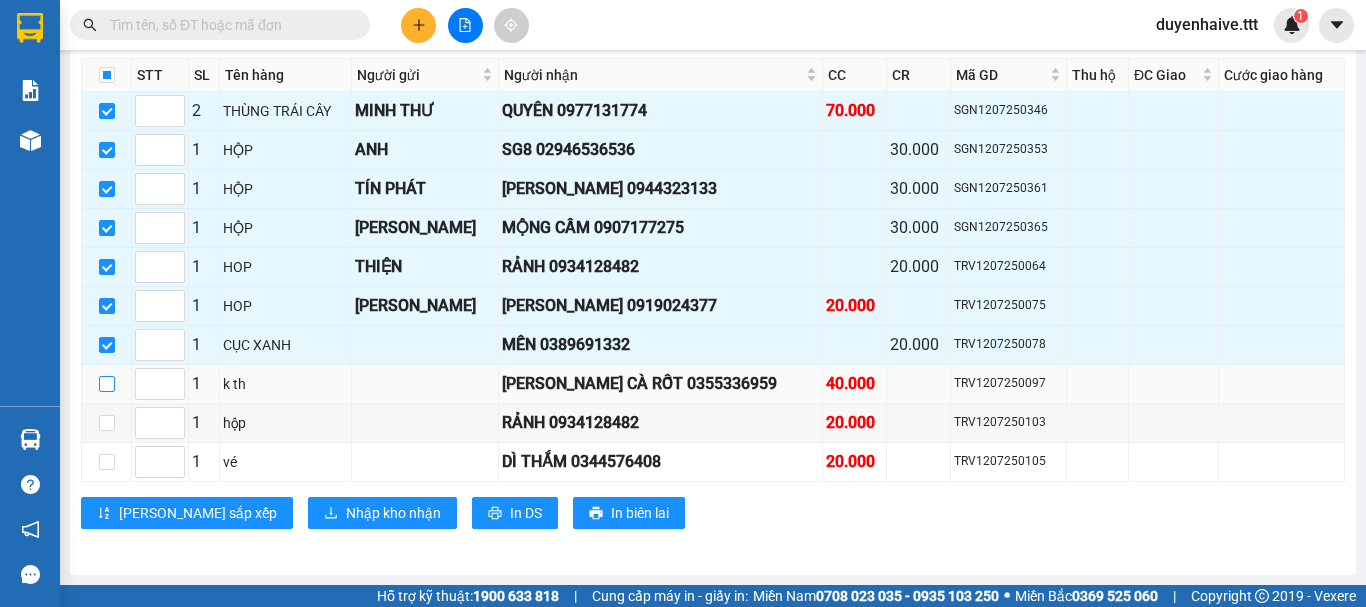 click at bounding box center [107, 384] 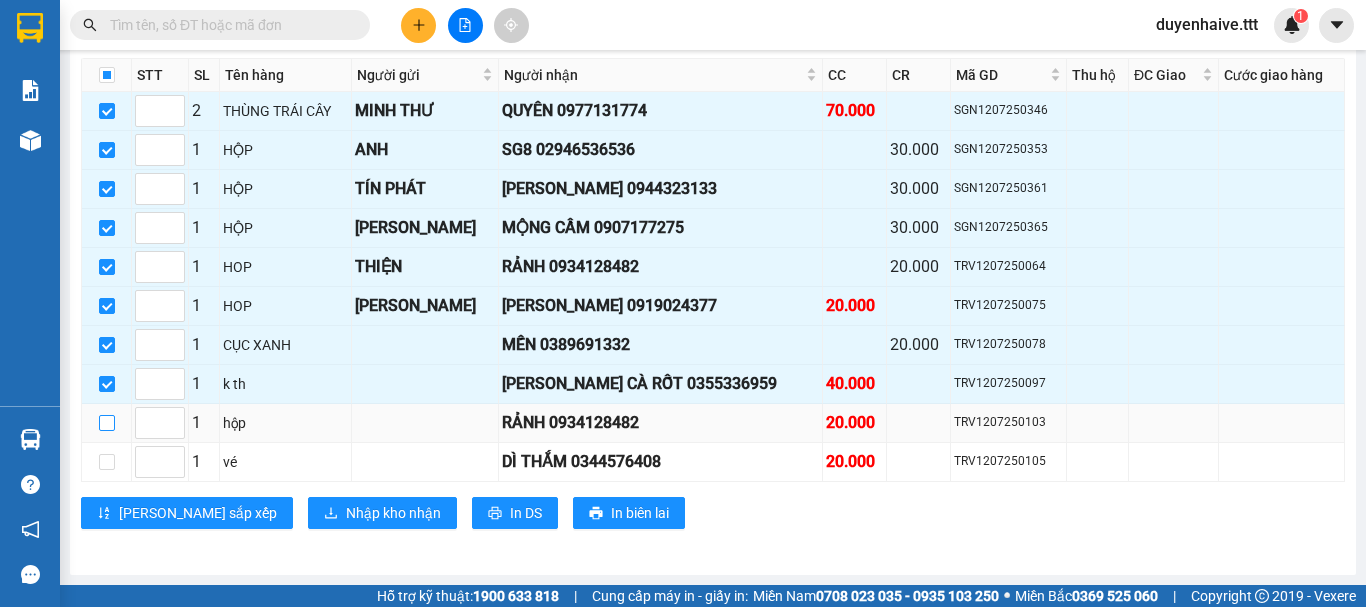 click at bounding box center [107, 423] 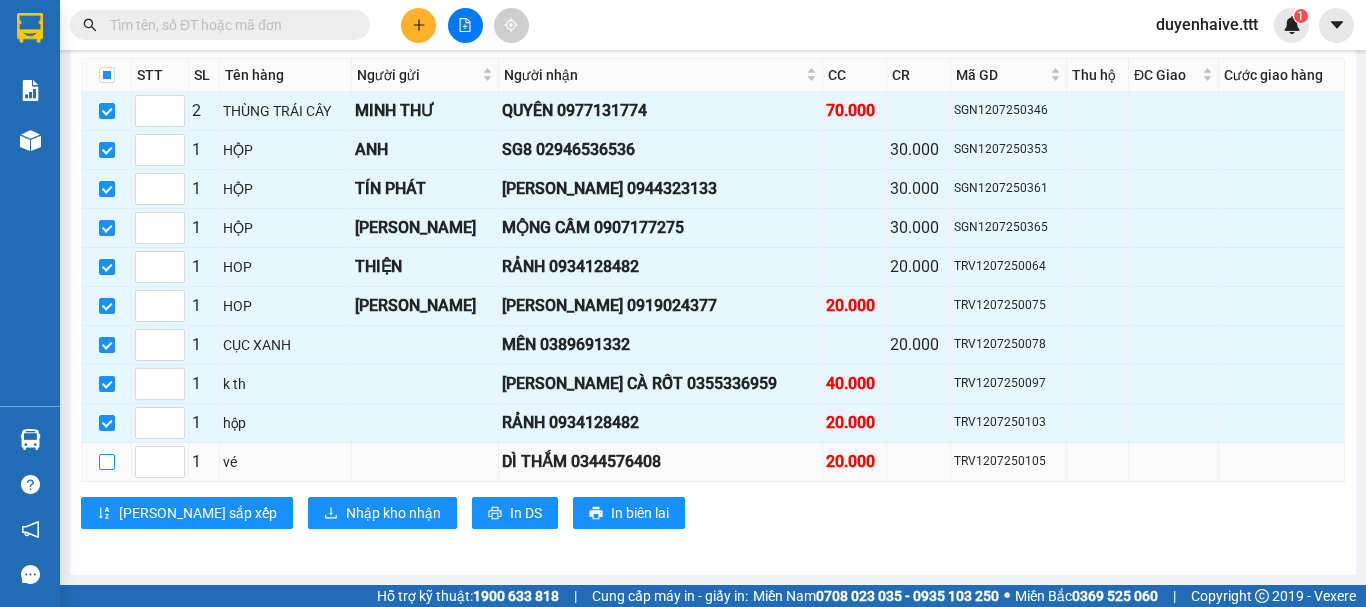 click at bounding box center (107, 462) 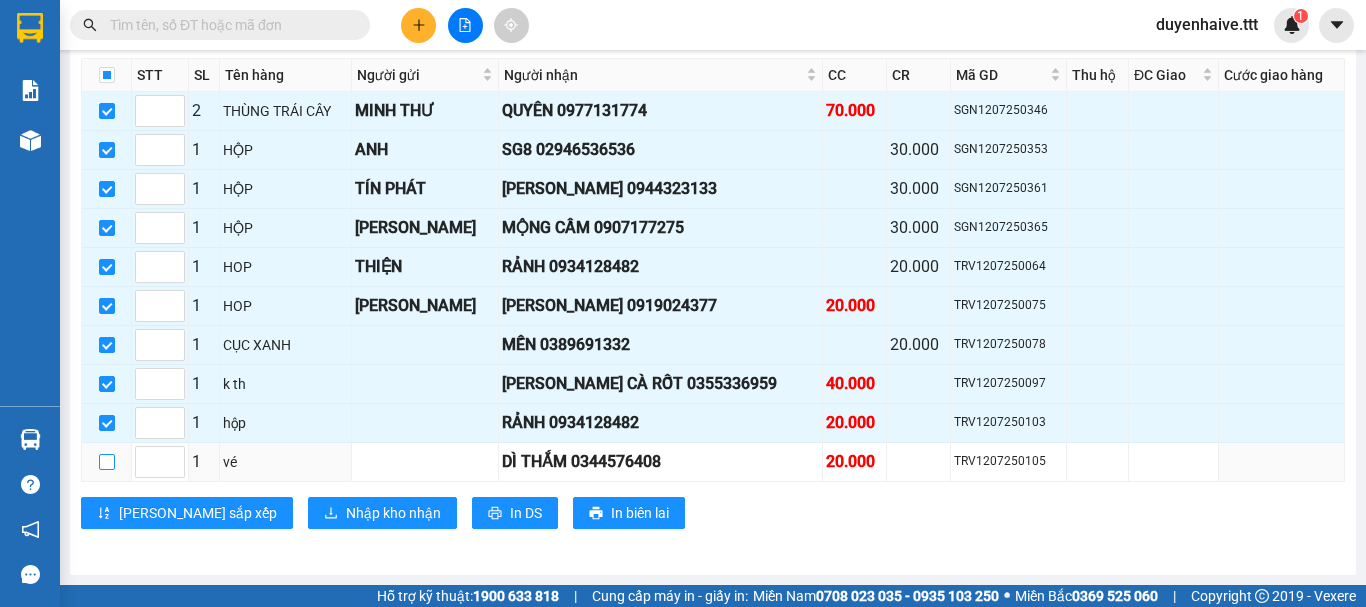 checkbox on "true" 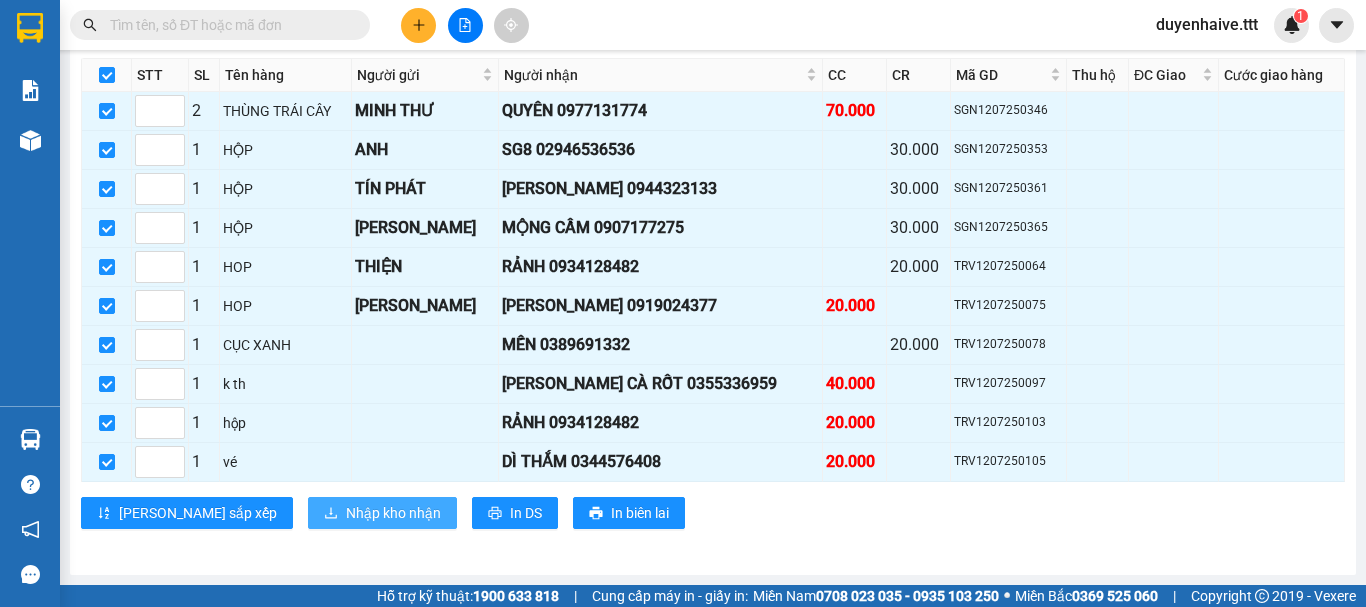 click on "Nhập kho nhận" at bounding box center (393, 513) 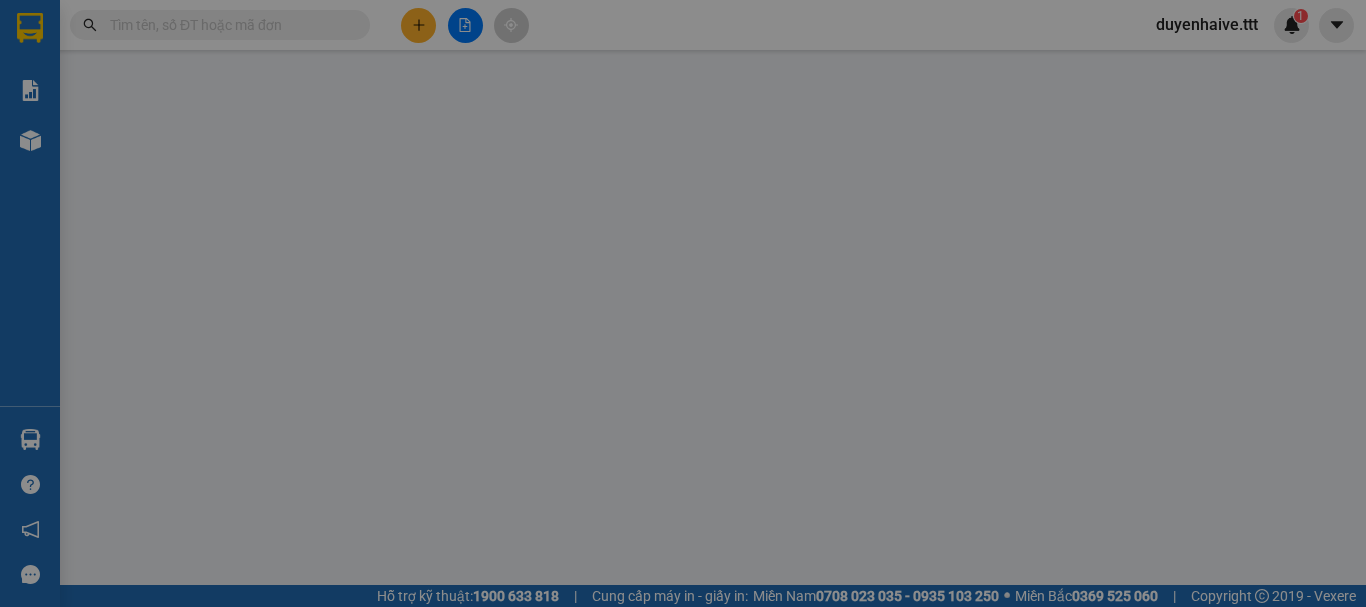 scroll, scrollTop: 0, scrollLeft: 0, axis: both 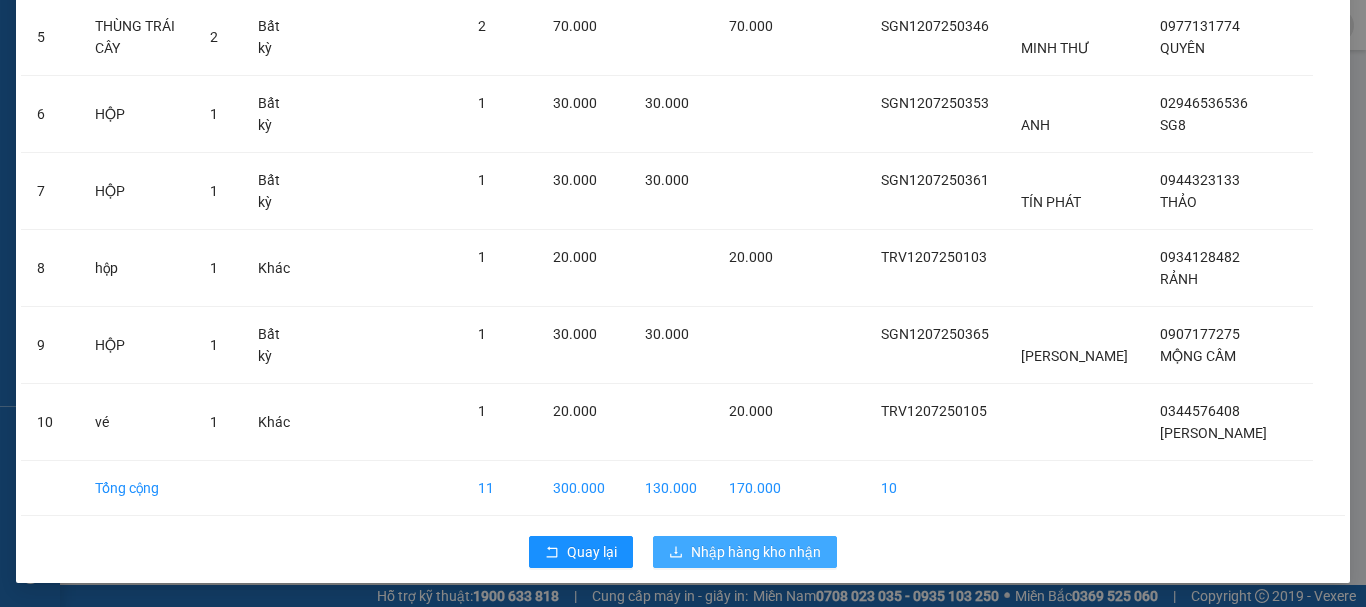 click on "Nhập hàng kho nhận" at bounding box center [756, 552] 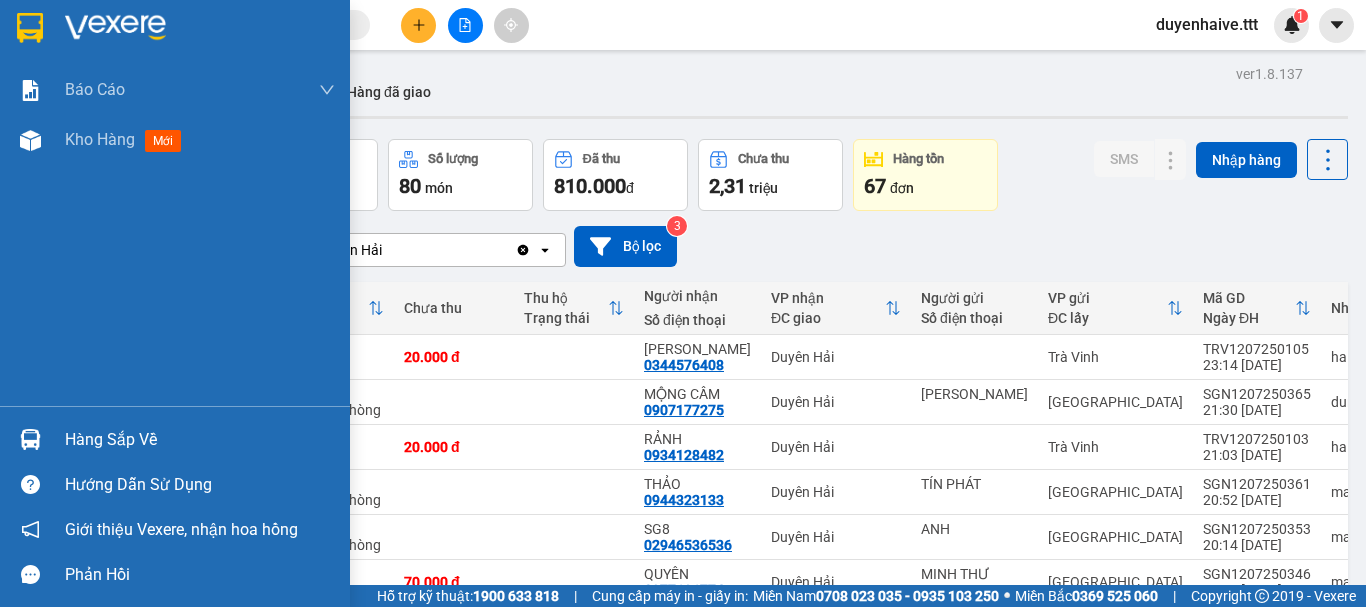 click on "Hàng sắp về" at bounding box center [200, 440] 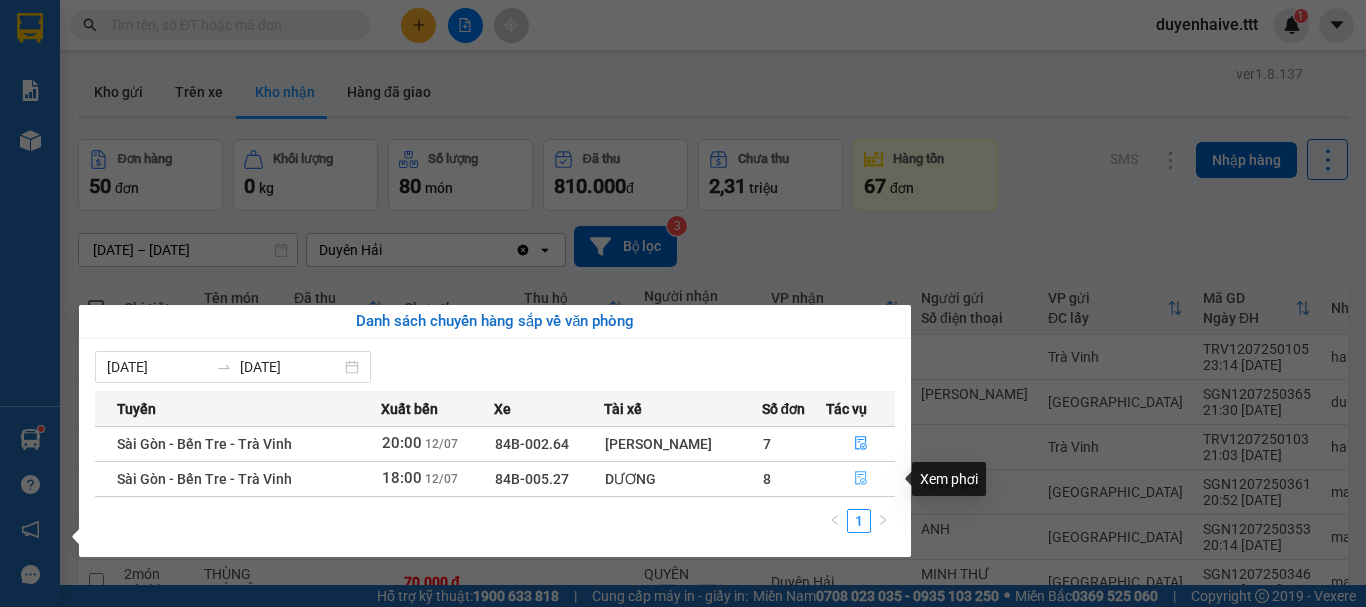 click 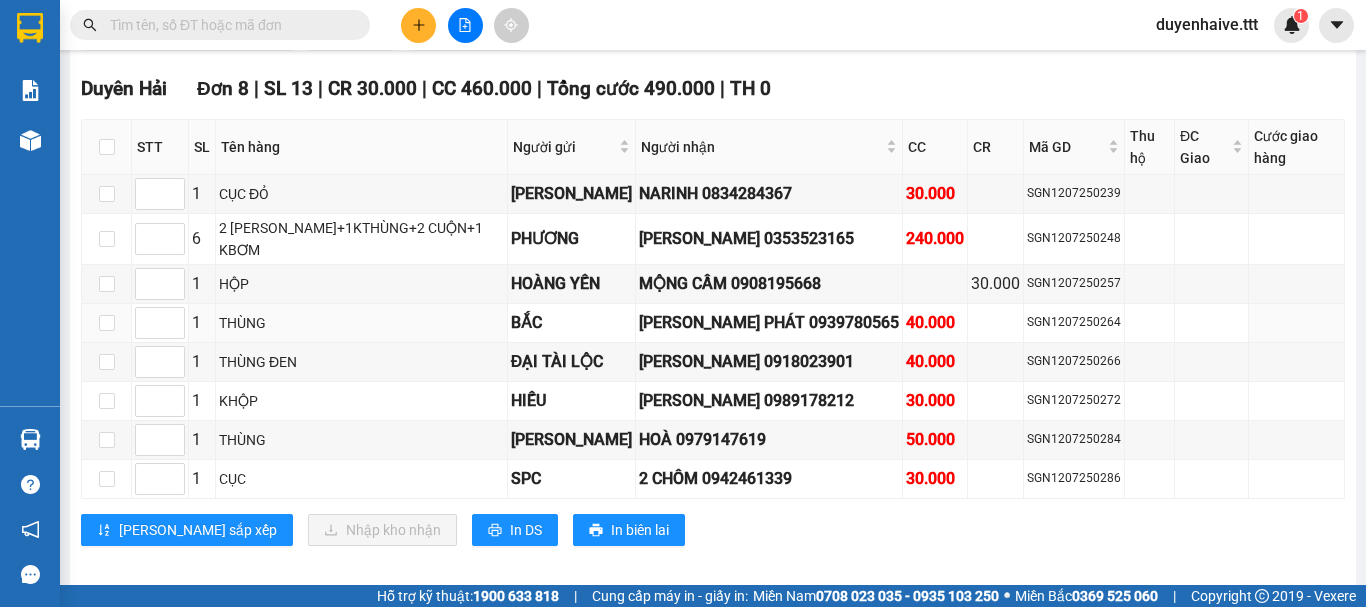 scroll, scrollTop: 2992, scrollLeft: 0, axis: vertical 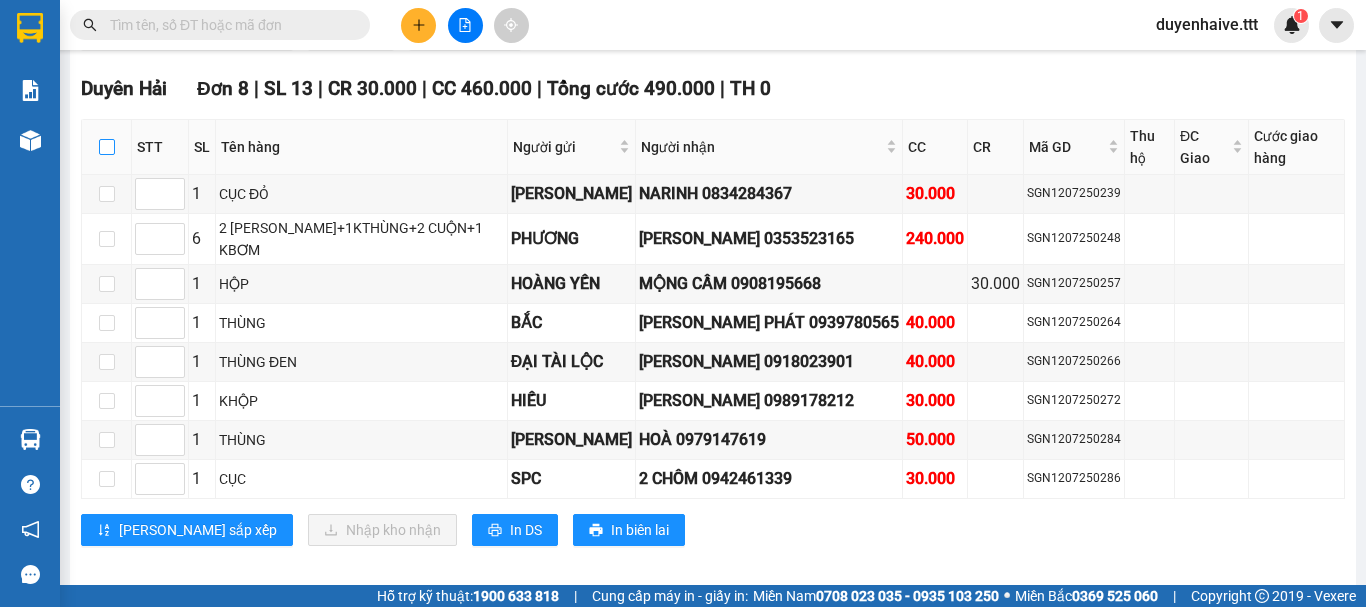 click at bounding box center (107, 147) 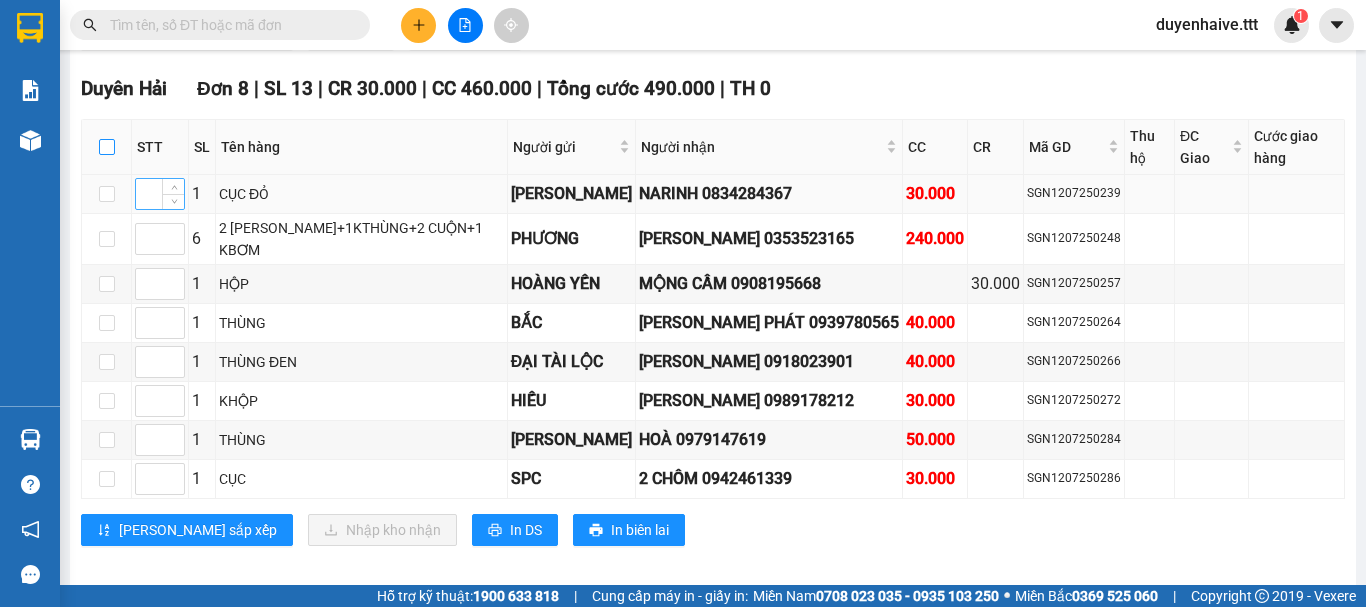 checkbox on "true" 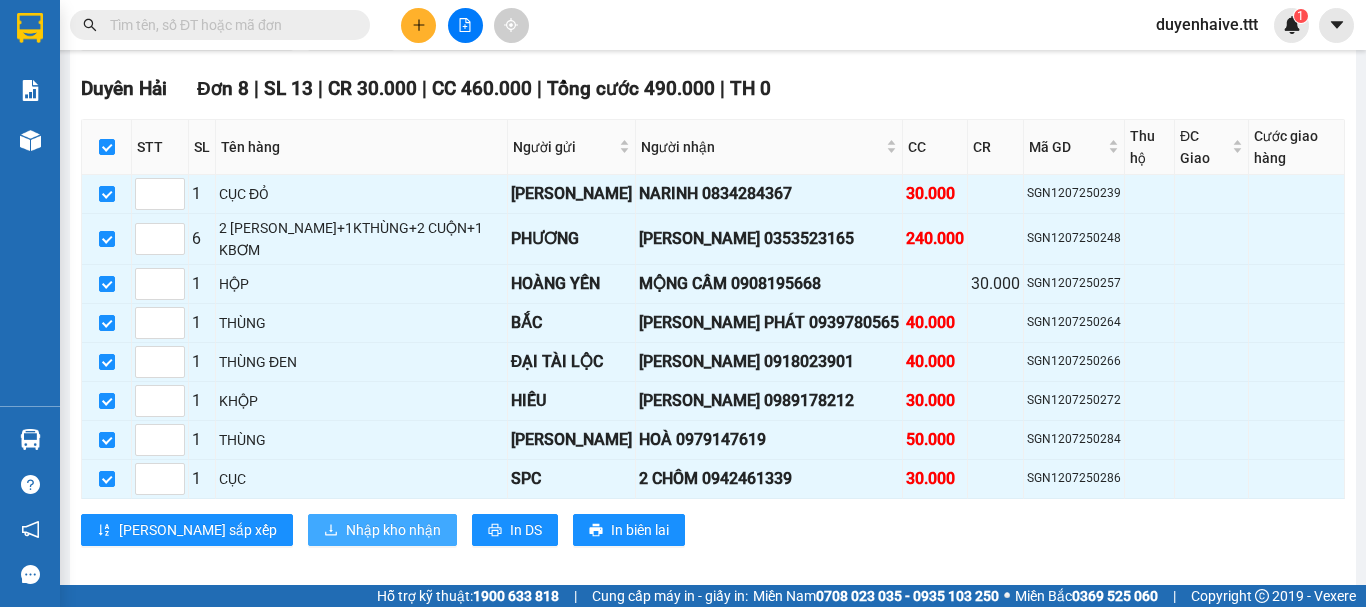 click on "Nhập kho nhận" at bounding box center [393, 530] 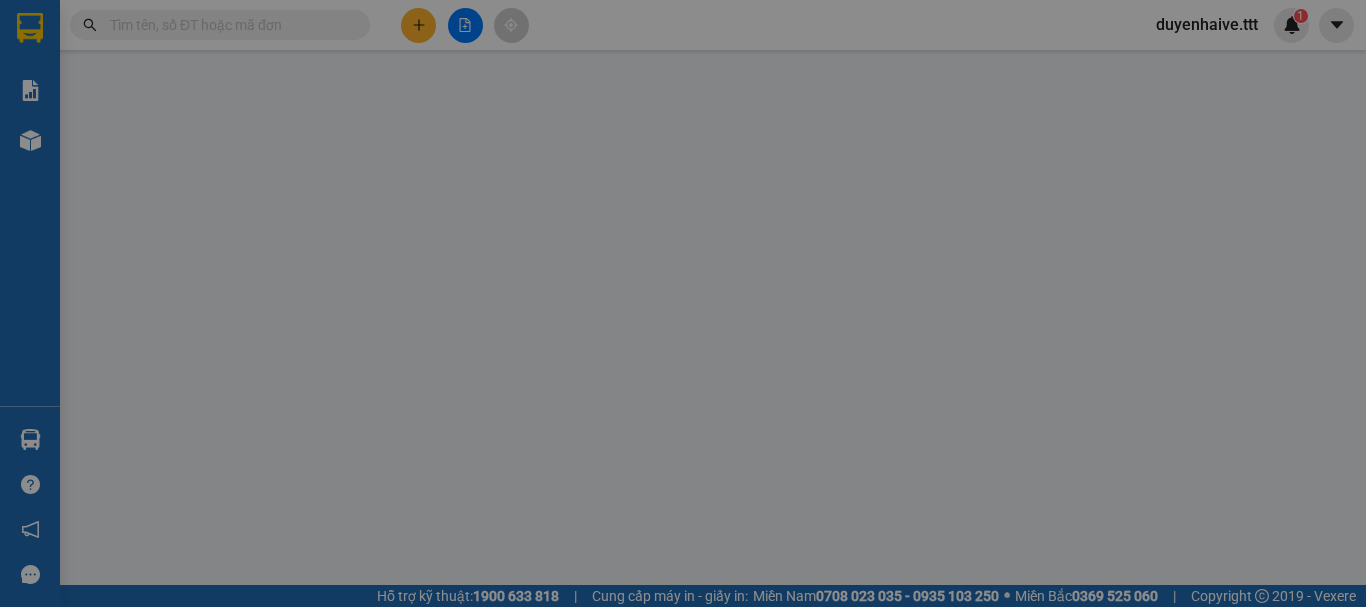 scroll, scrollTop: 0, scrollLeft: 0, axis: both 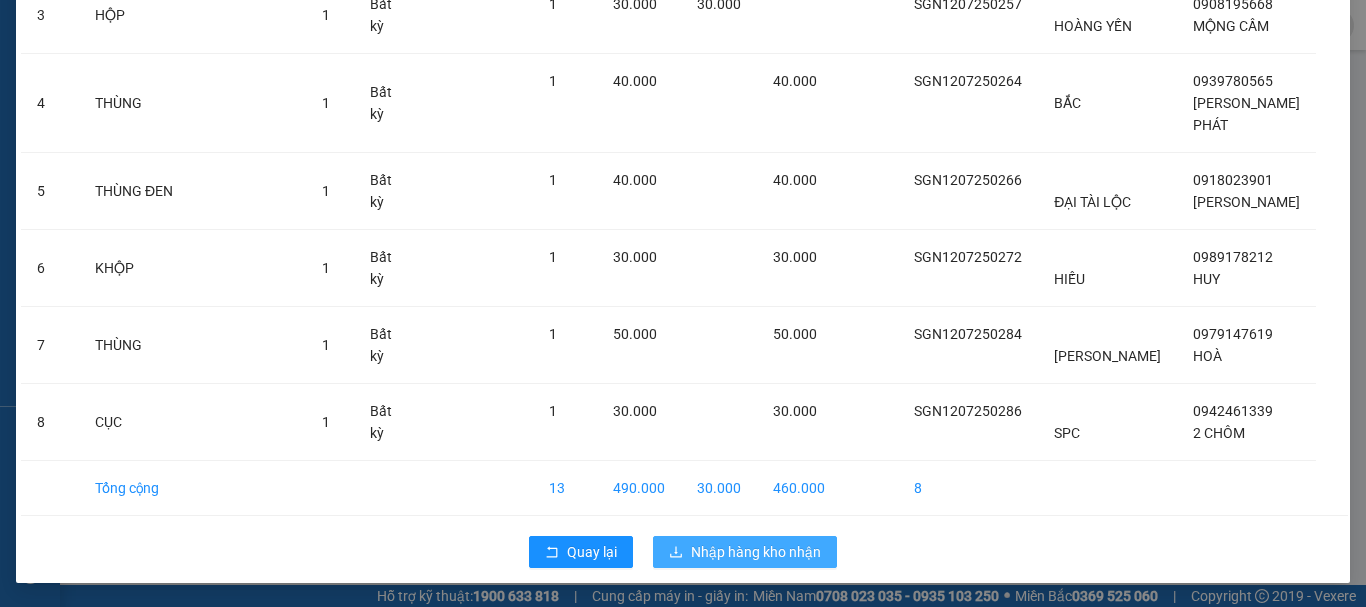 click on "Nhập hàng kho nhận" at bounding box center [756, 552] 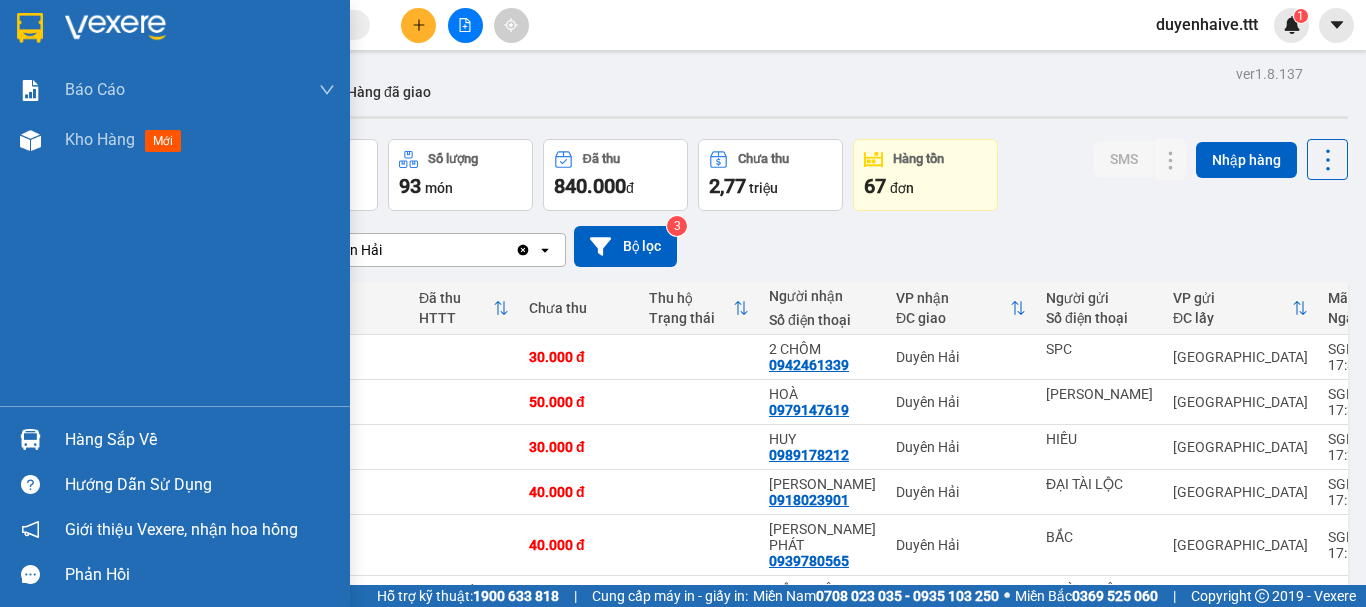 click on "Hàng sắp về" at bounding box center (200, 440) 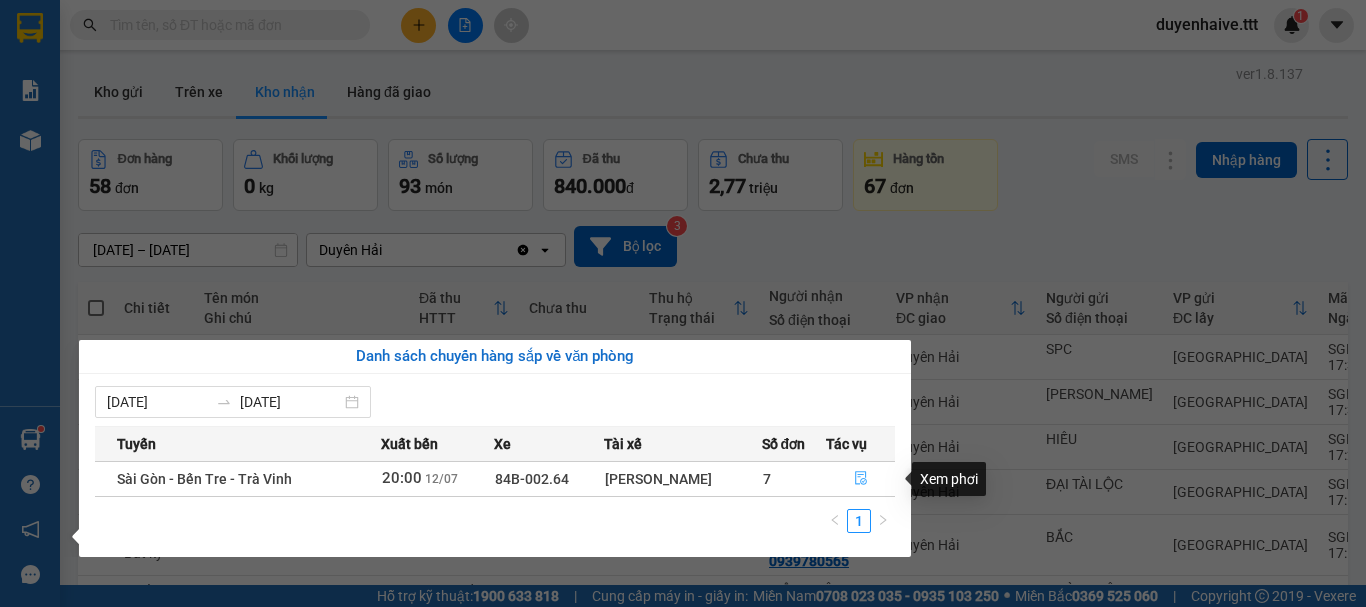 click 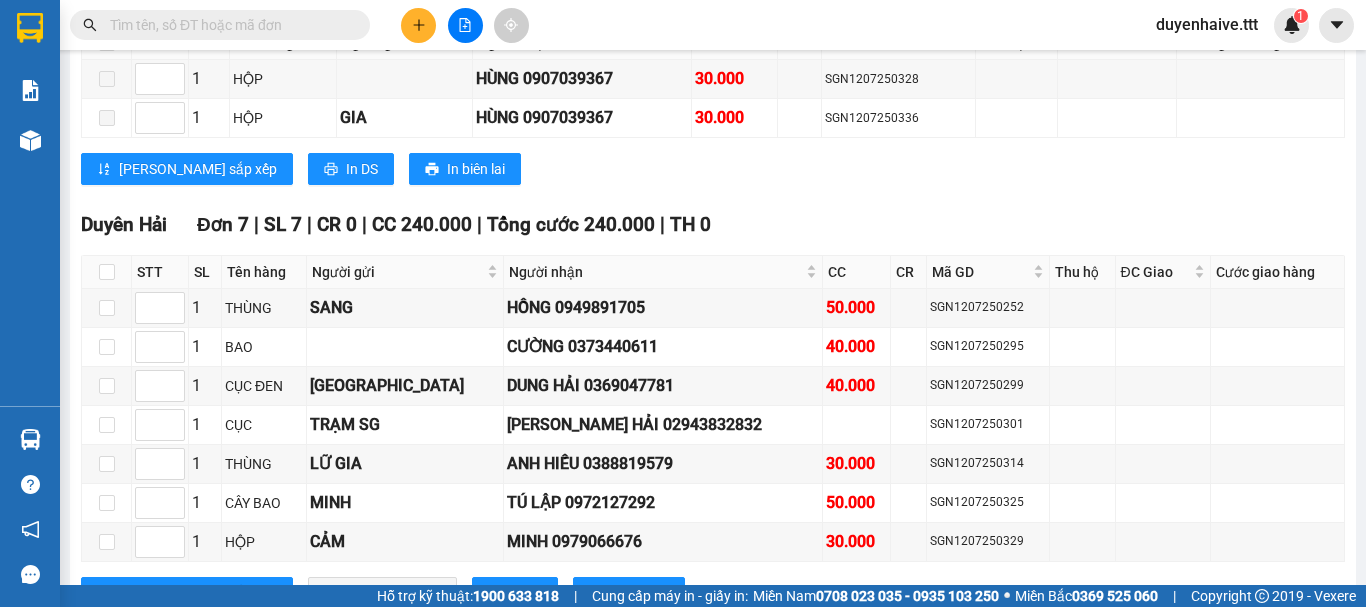 scroll, scrollTop: 2563, scrollLeft: 0, axis: vertical 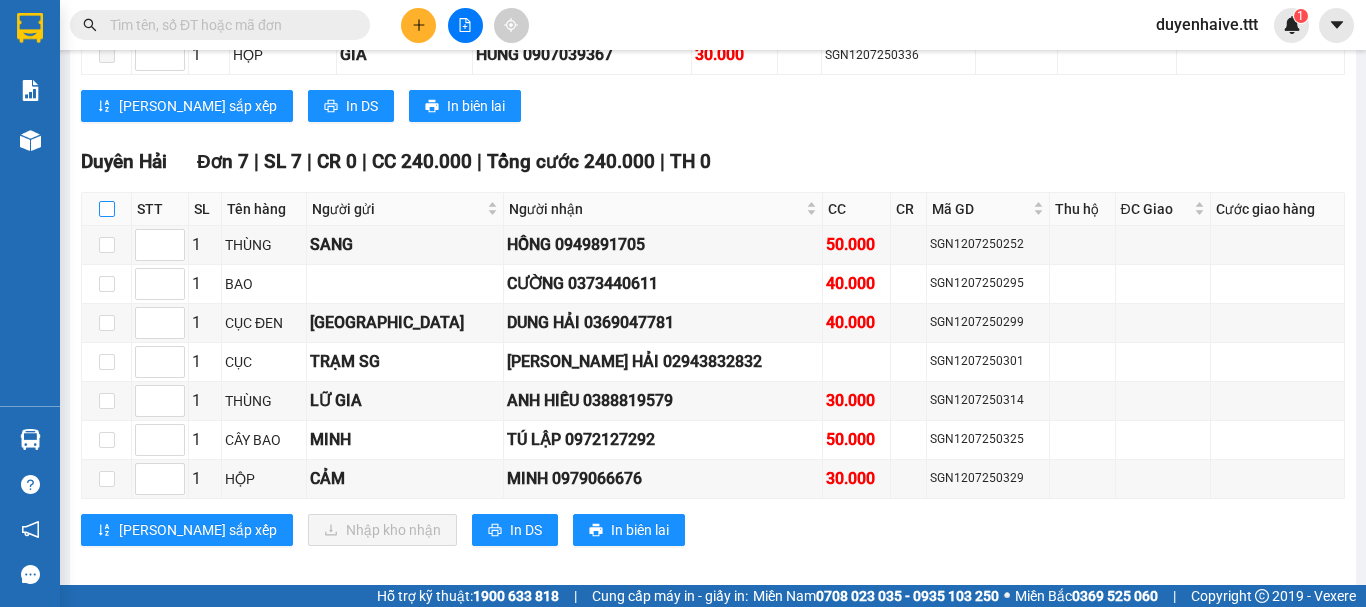 click at bounding box center [107, 209] 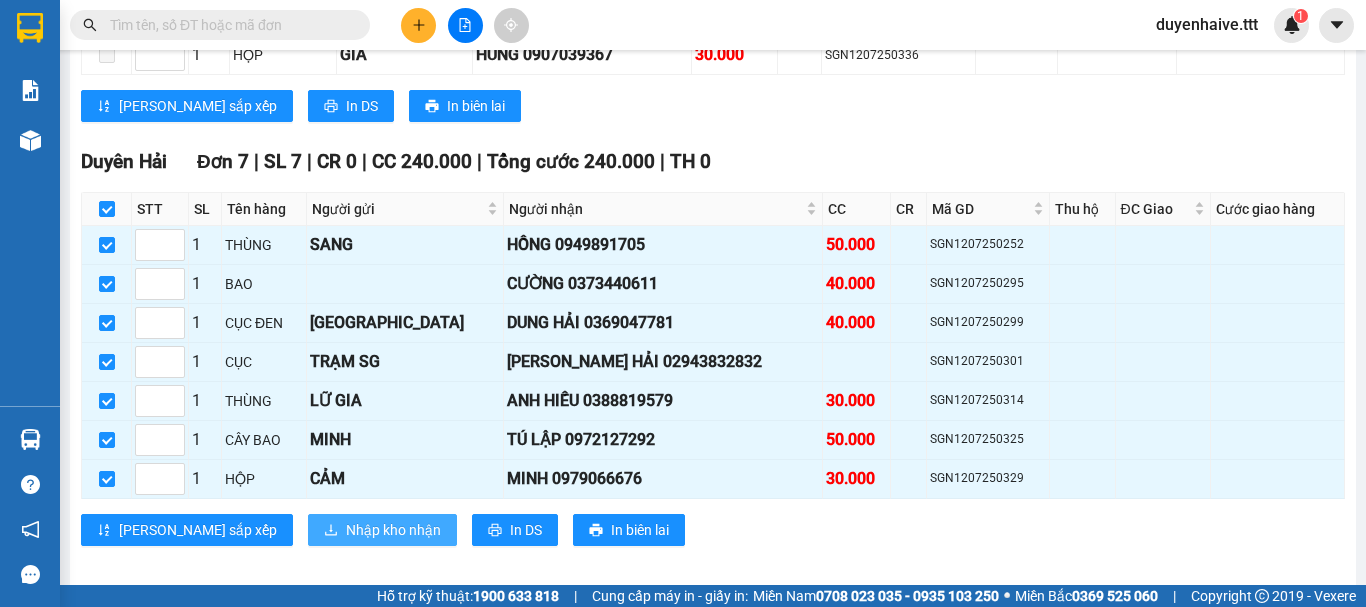 click on "Nhập kho nhận" at bounding box center [393, 530] 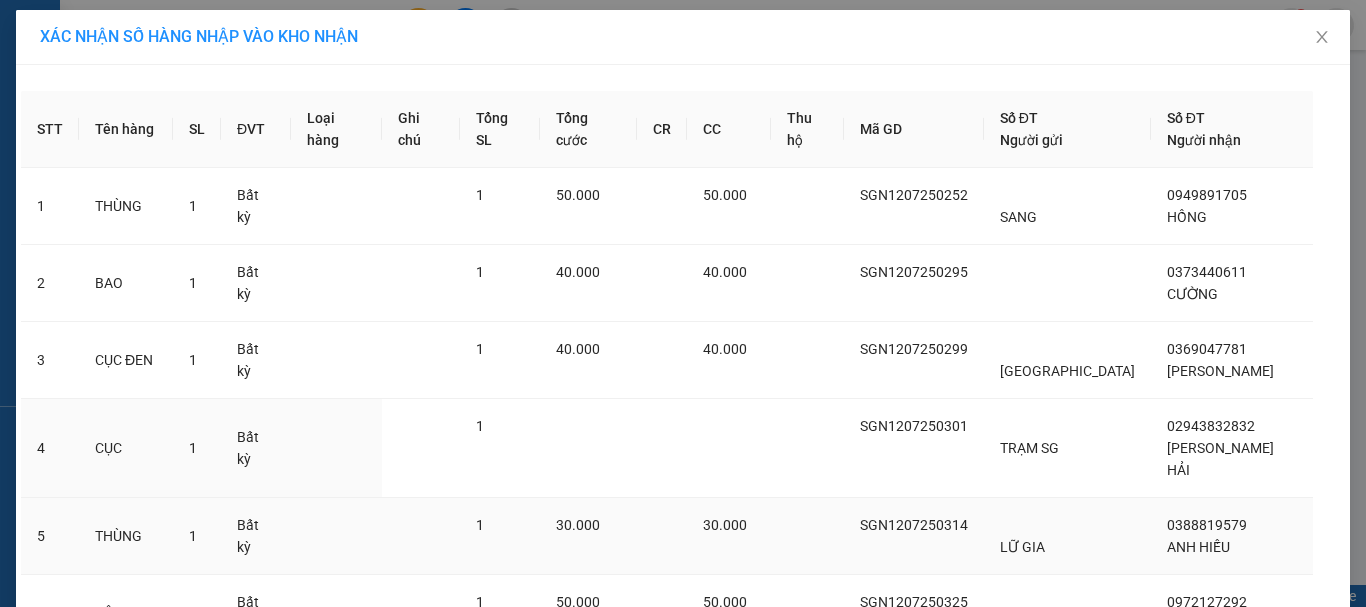 scroll, scrollTop: 200, scrollLeft: 0, axis: vertical 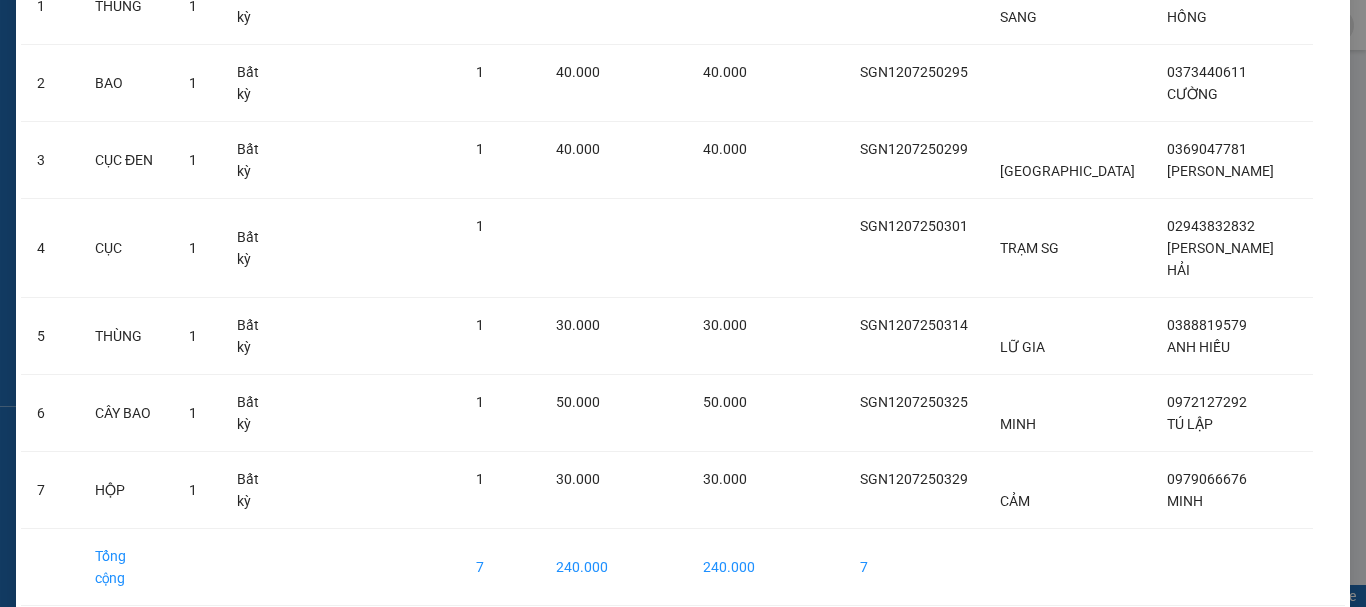 click on "Nhập hàng kho nhận" at bounding box center (756, 642) 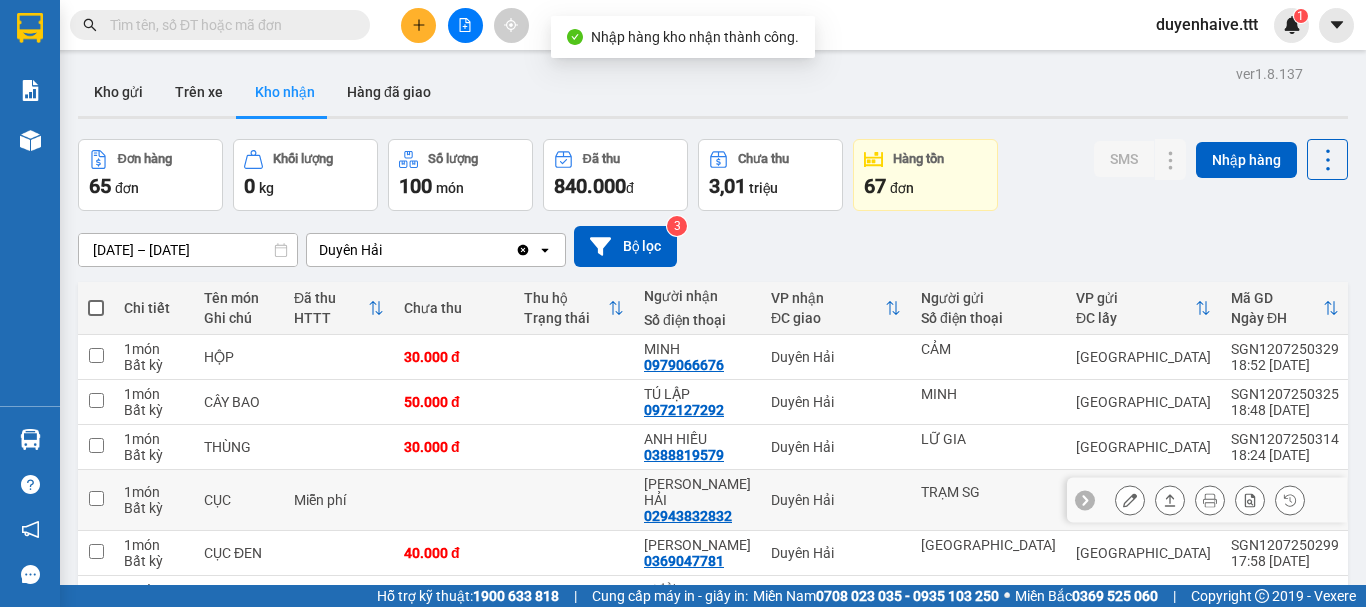 scroll, scrollTop: 290, scrollLeft: 0, axis: vertical 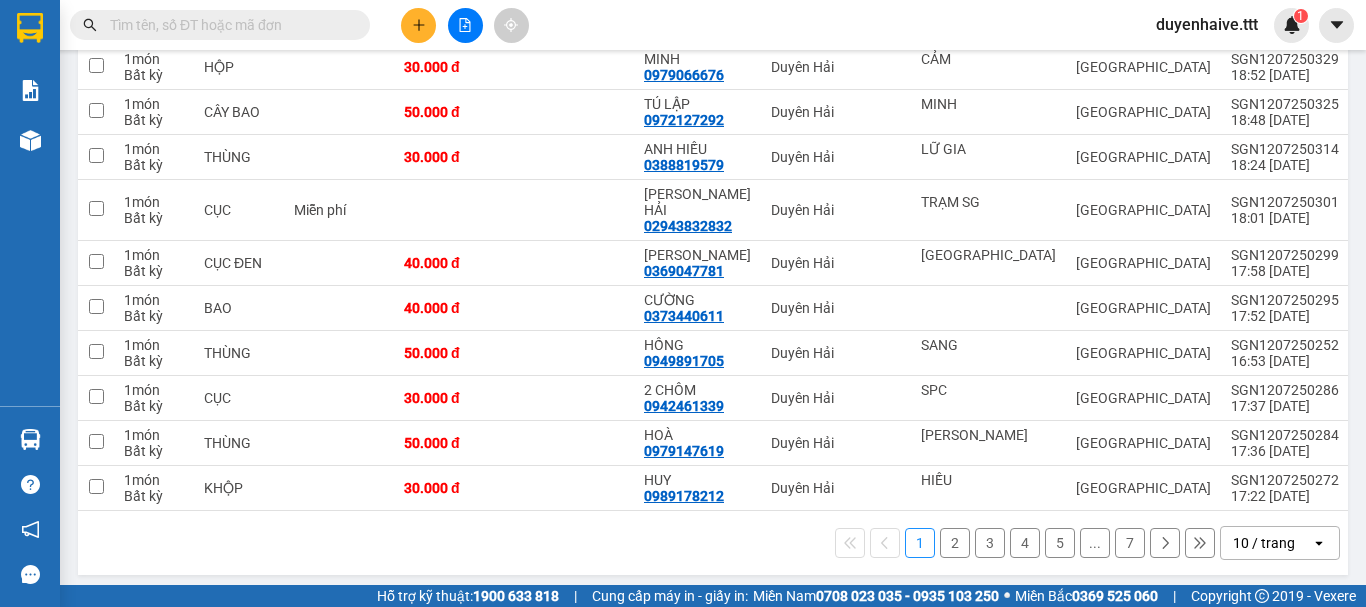 click on "10 / trang" at bounding box center [1264, 543] 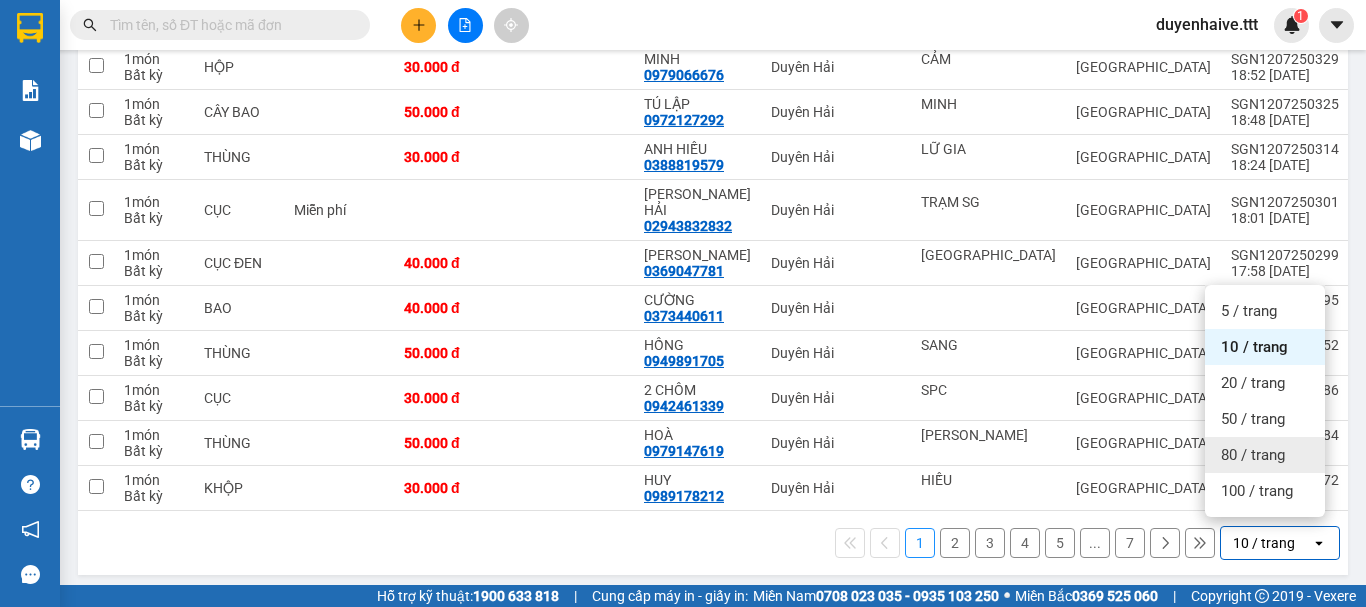 click on "80 / trang" at bounding box center [1253, 455] 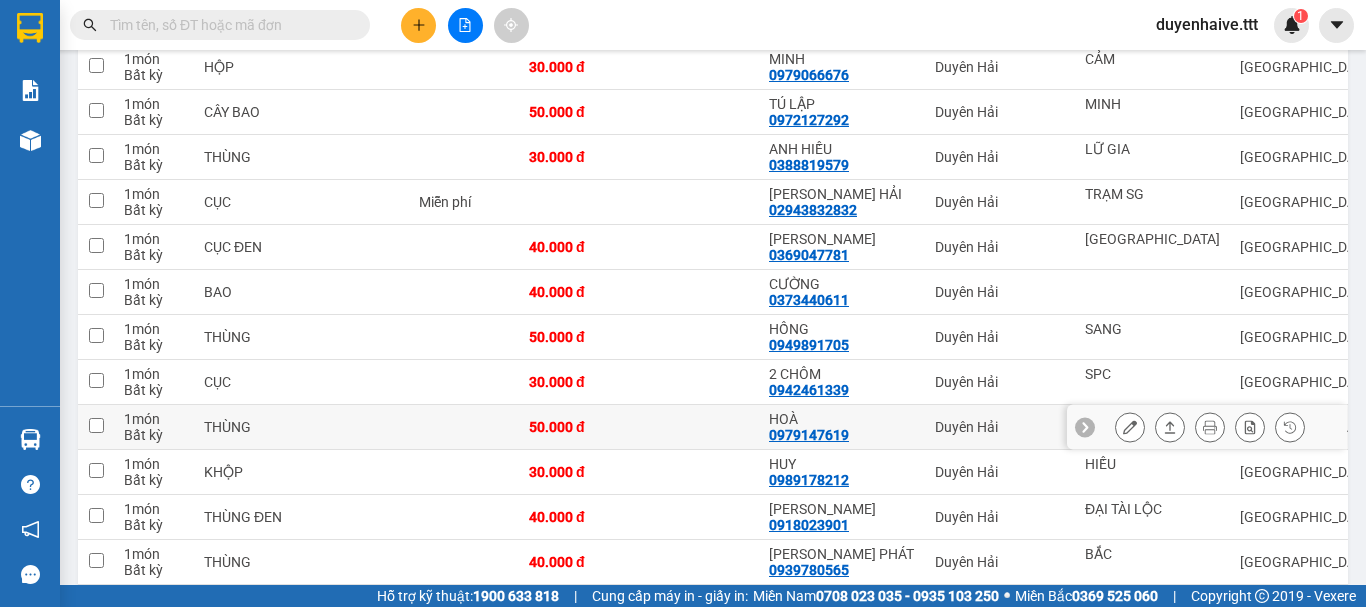 scroll, scrollTop: 490, scrollLeft: 0, axis: vertical 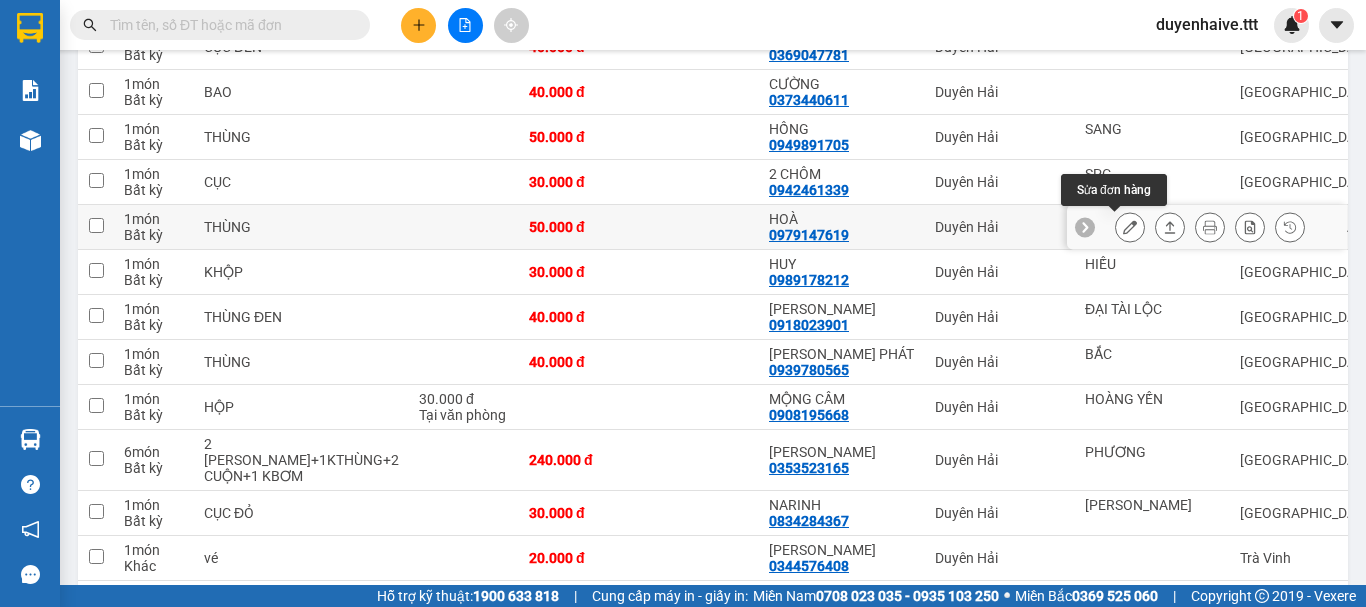 click 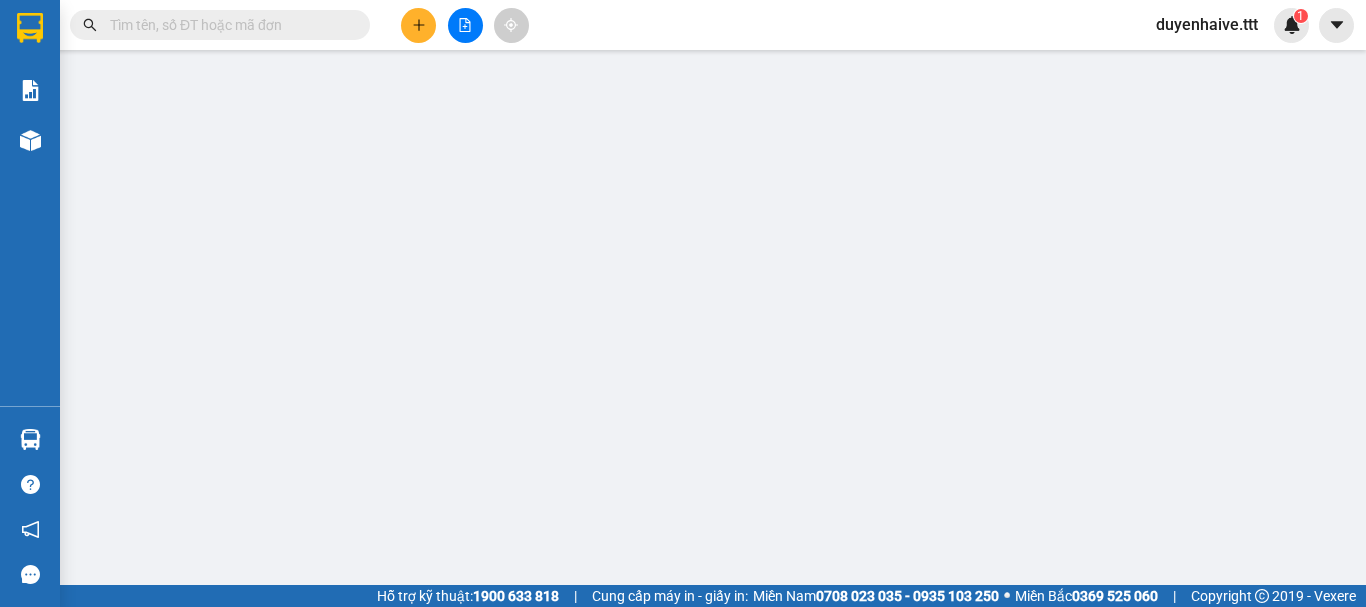 scroll, scrollTop: 0, scrollLeft: 0, axis: both 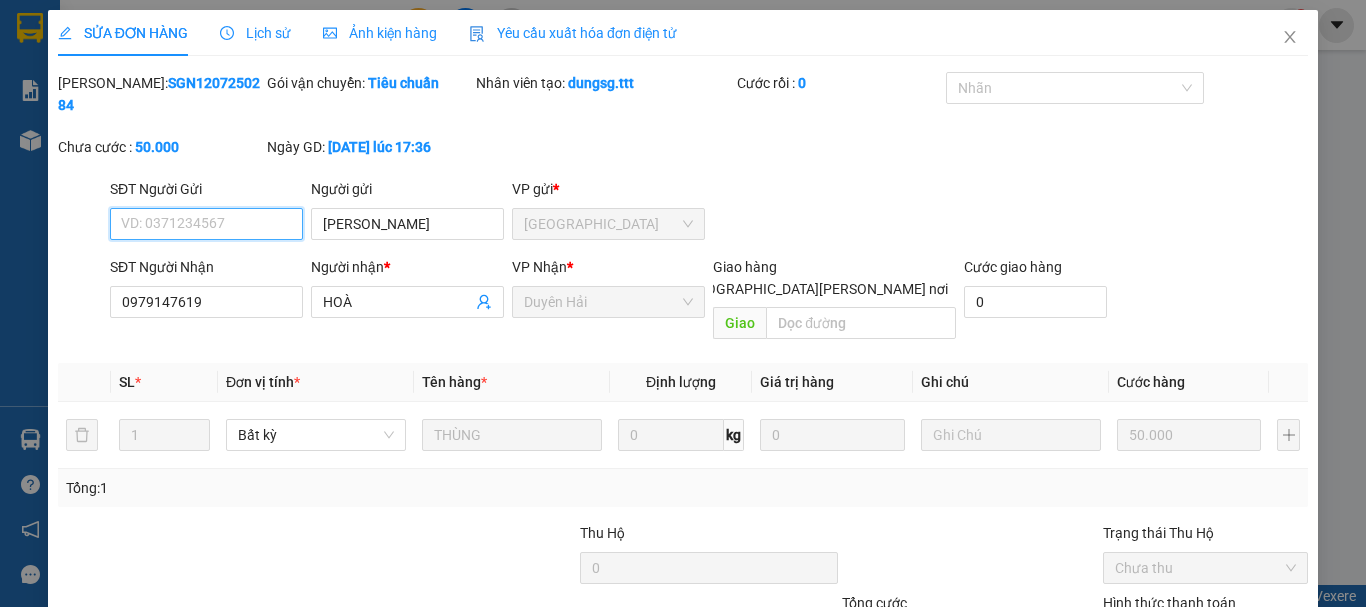 type on "[PERSON_NAME]" 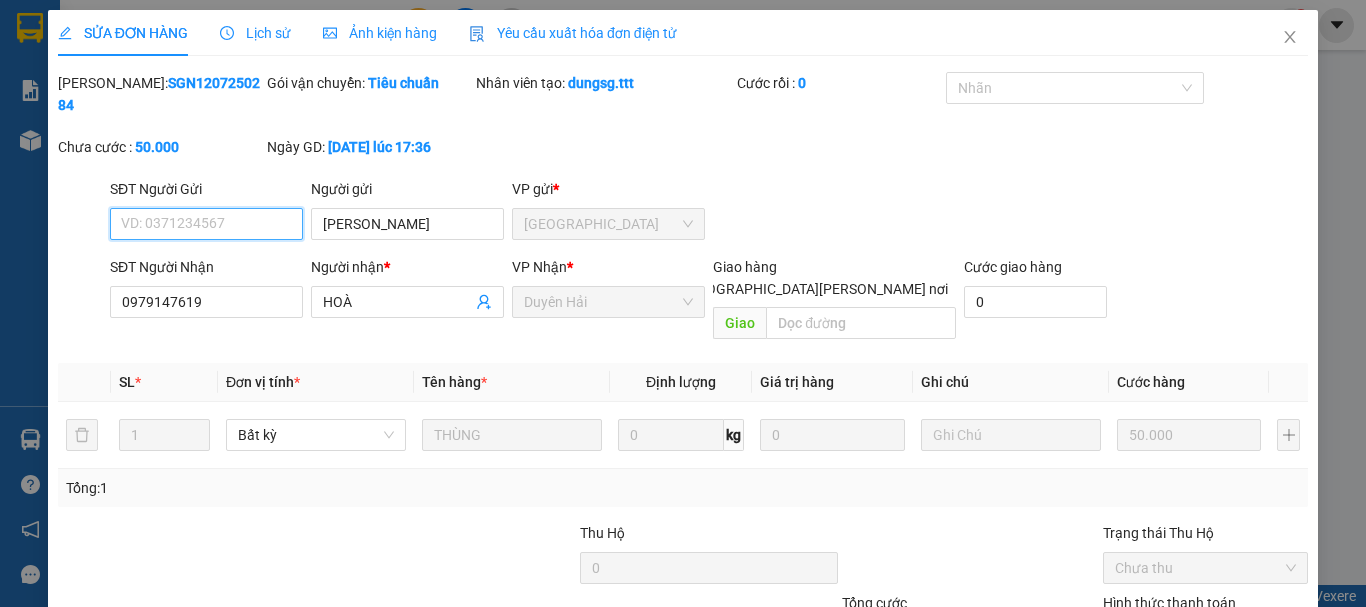 type on "0979147619" 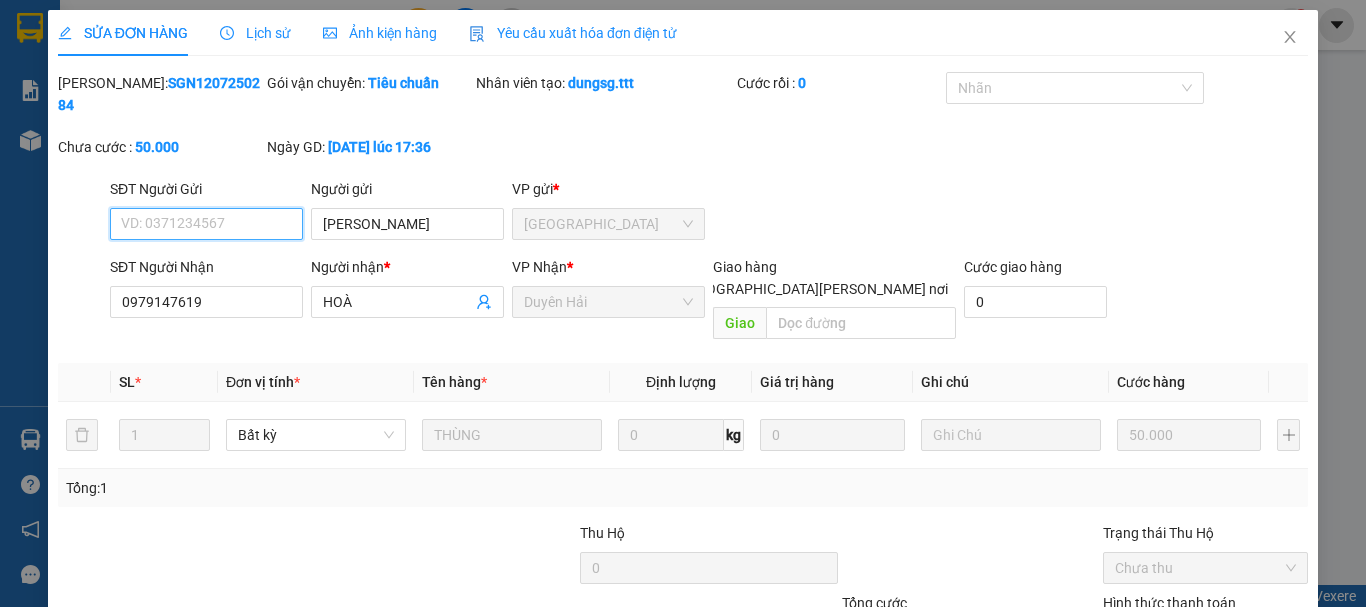 type on "50.000" 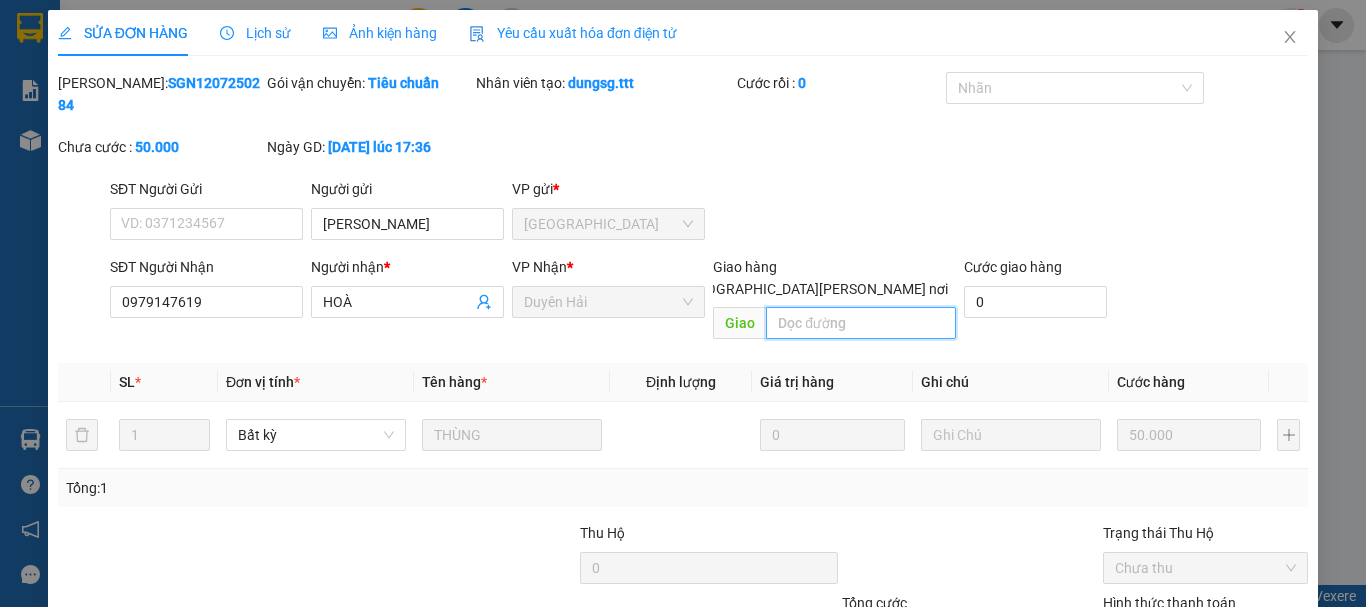 click at bounding box center (861, 323) 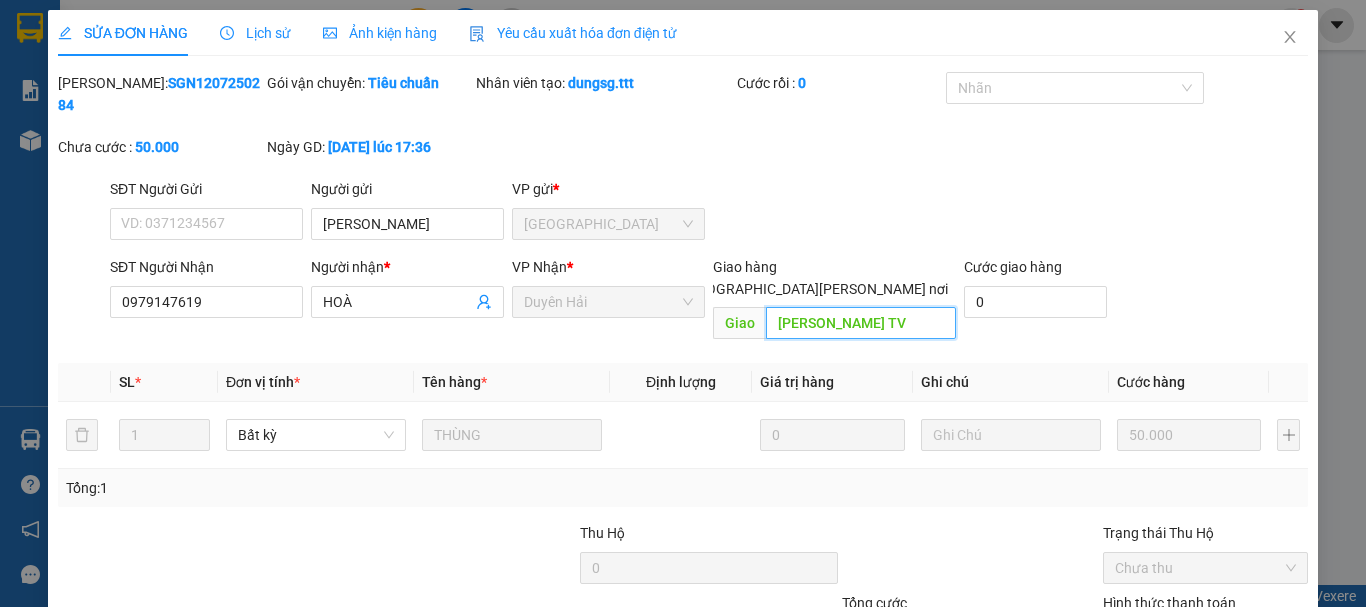 scroll, scrollTop: 137, scrollLeft: 0, axis: vertical 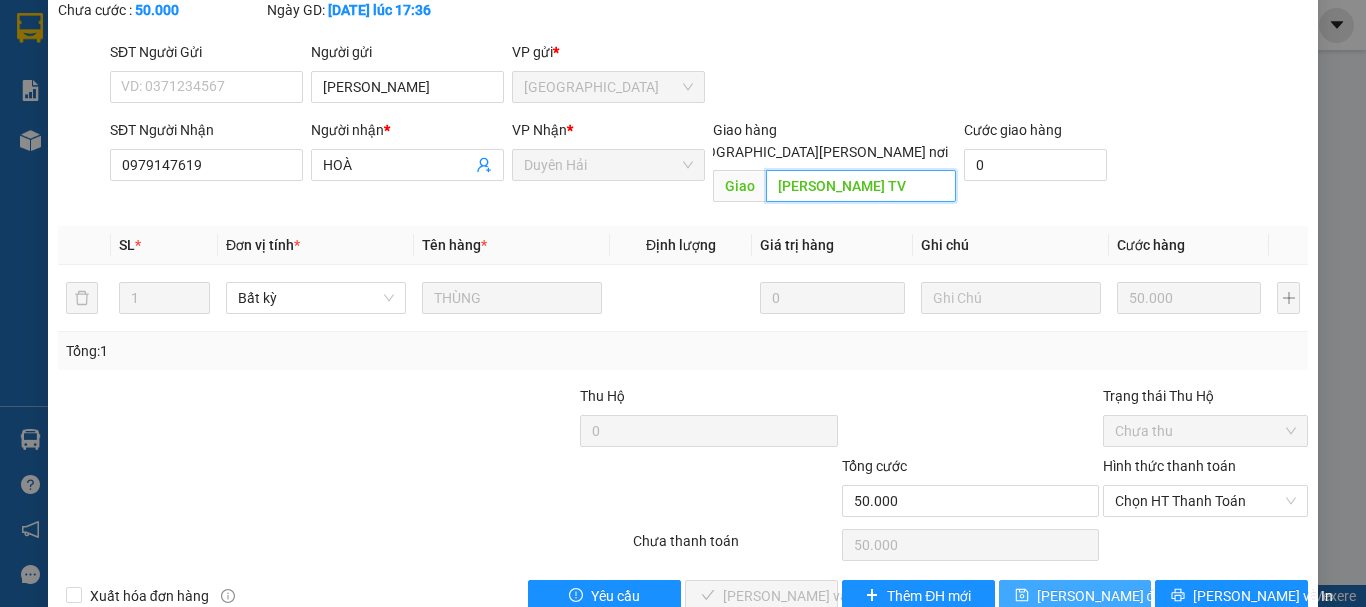 type on "[PERSON_NAME] TV" 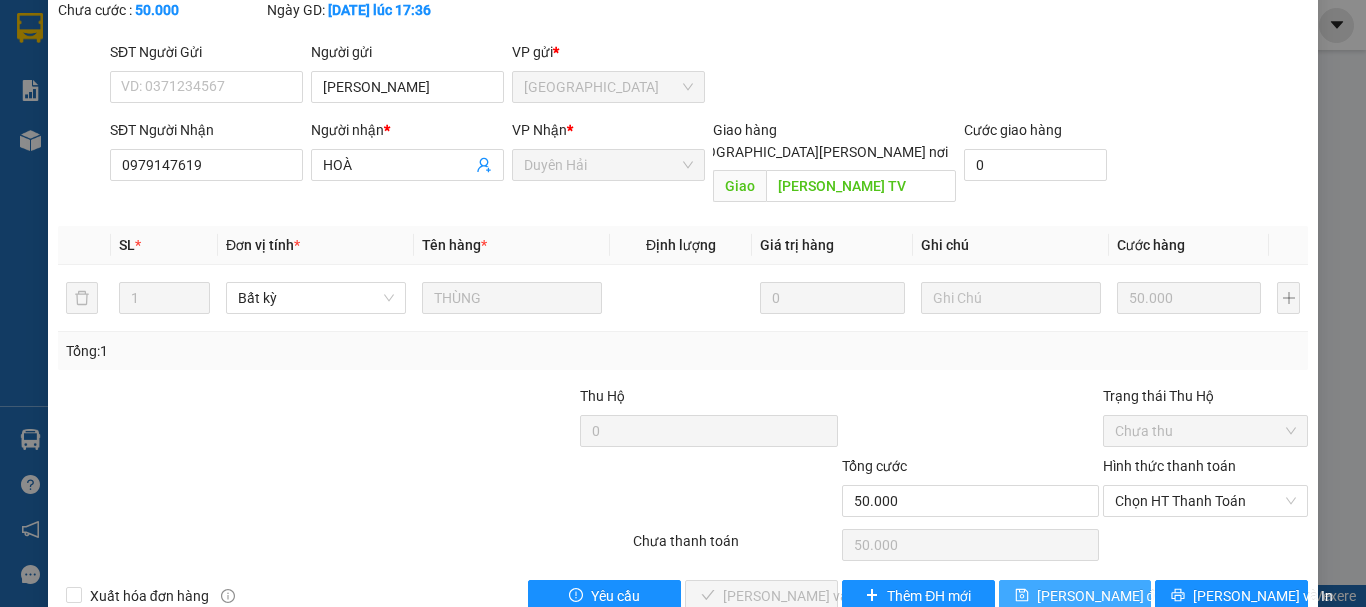 click on "[PERSON_NAME] đổi" at bounding box center [1075, 596] 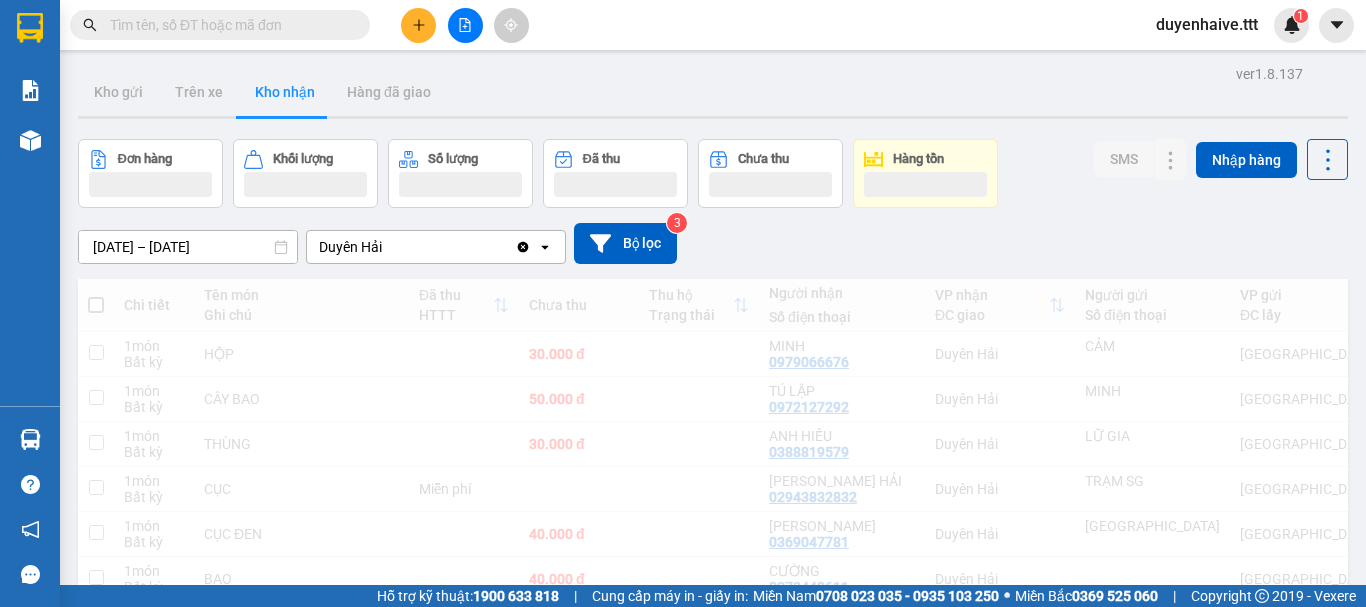 click at bounding box center (228, 25) 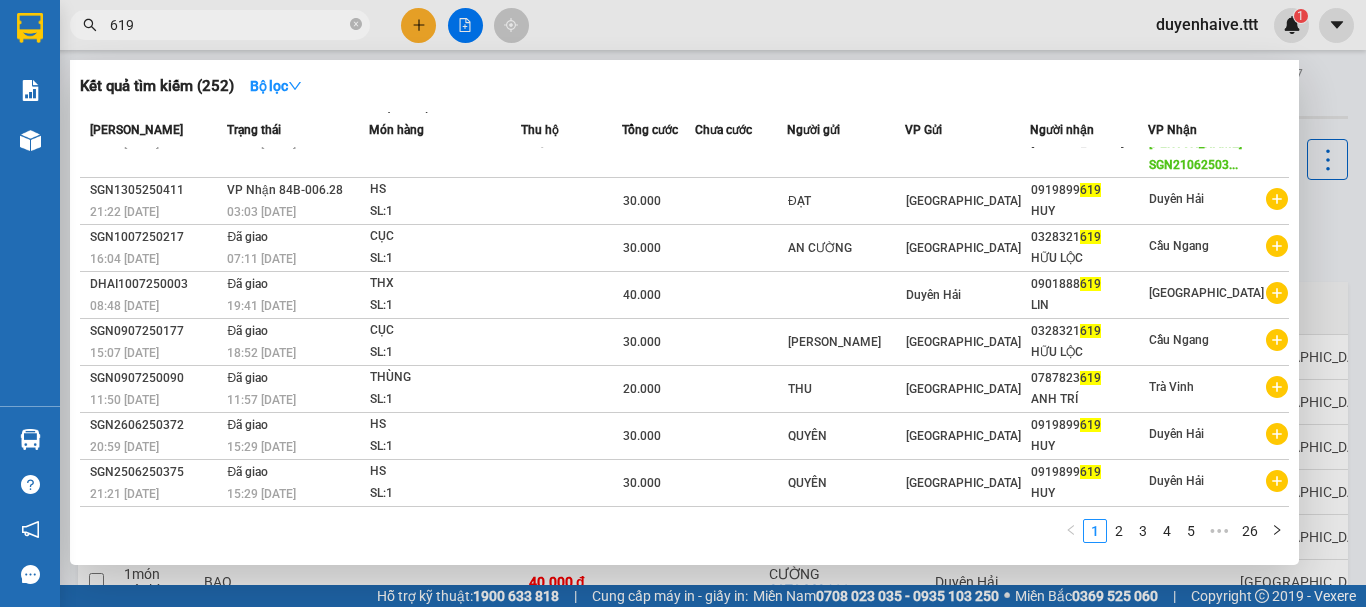 scroll, scrollTop: 0, scrollLeft: 0, axis: both 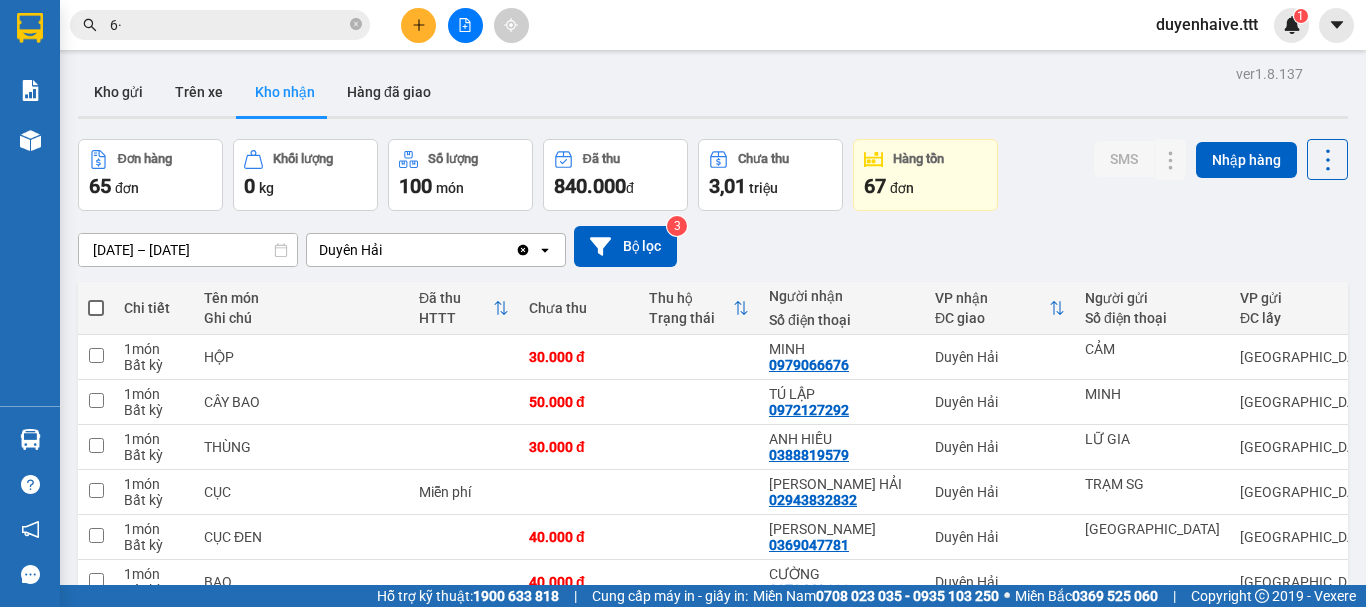type on "6" 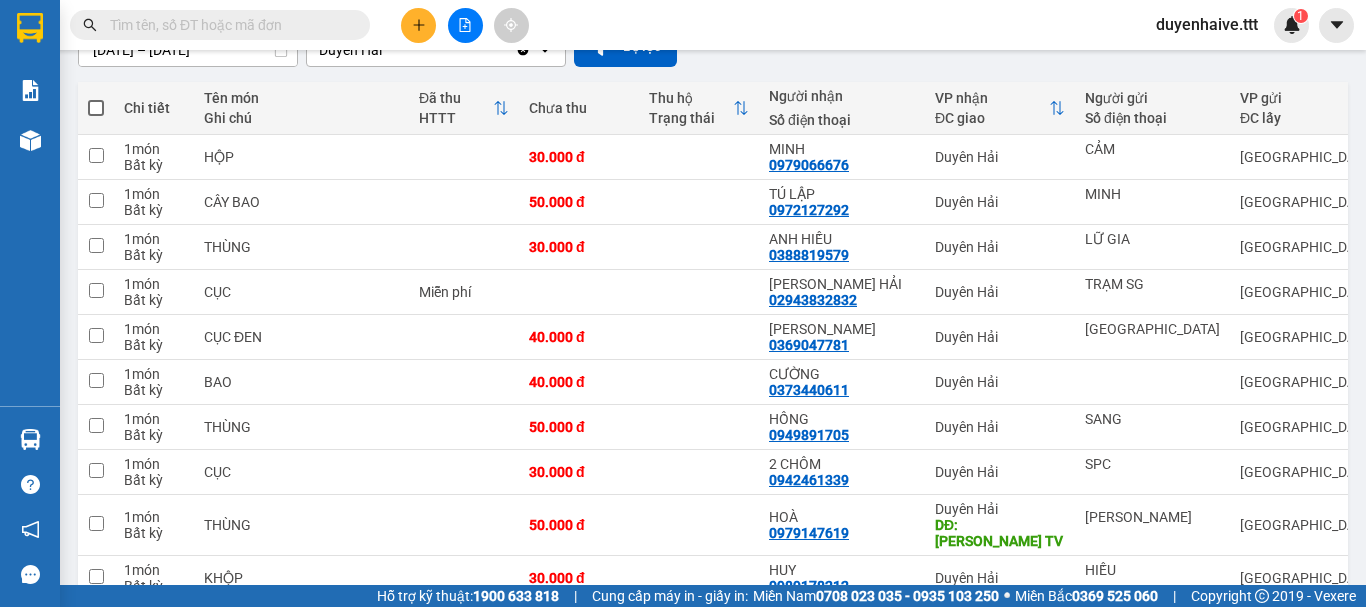 scroll, scrollTop: 500, scrollLeft: 0, axis: vertical 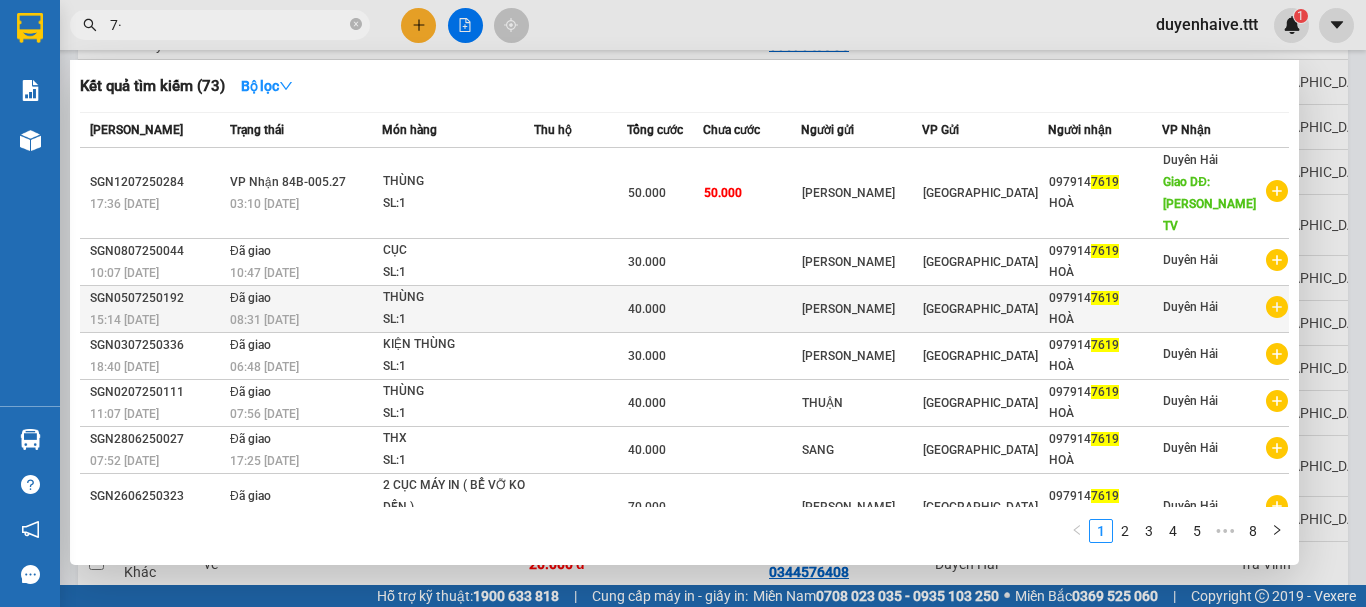 type on "7" 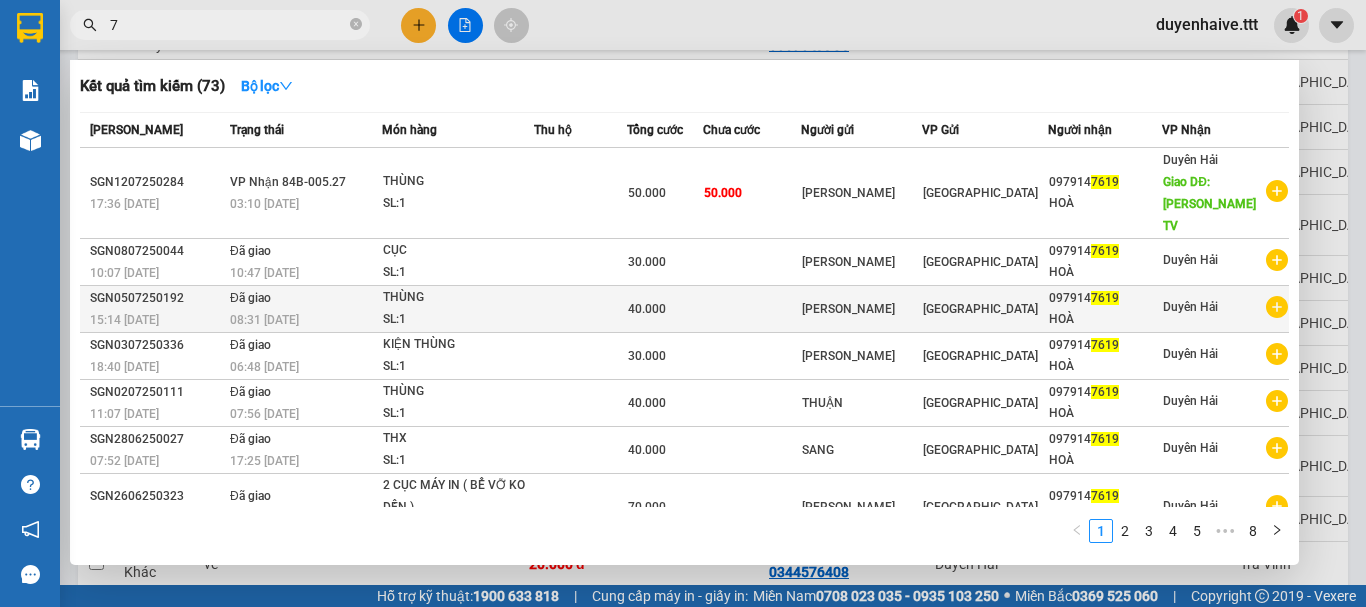 type 